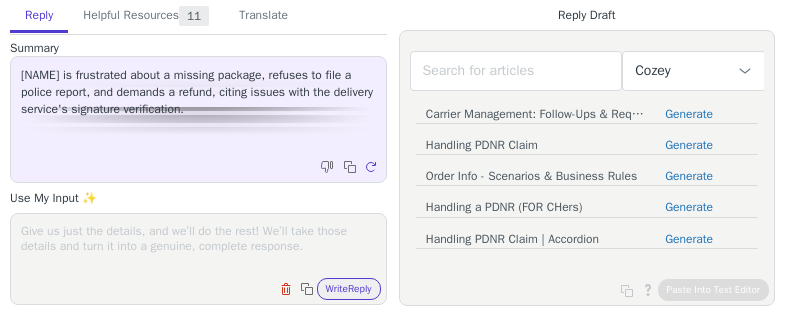 scroll, scrollTop: 0, scrollLeft: 0, axis: both 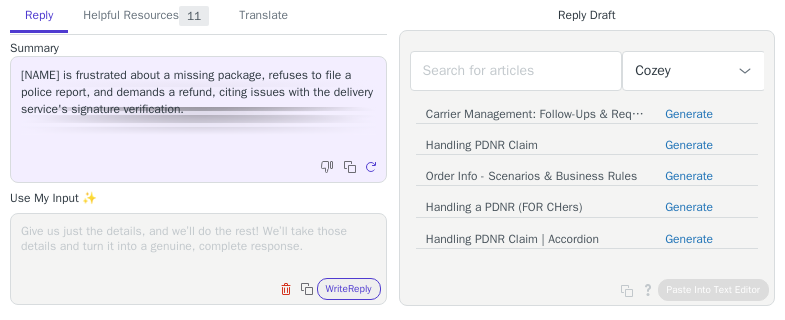 click at bounding box center (198, 246) 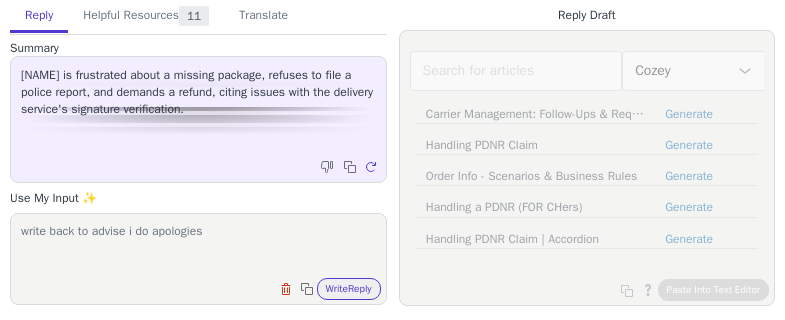 click on "write back to advise i do apologies" at bounding box center [198, 246] 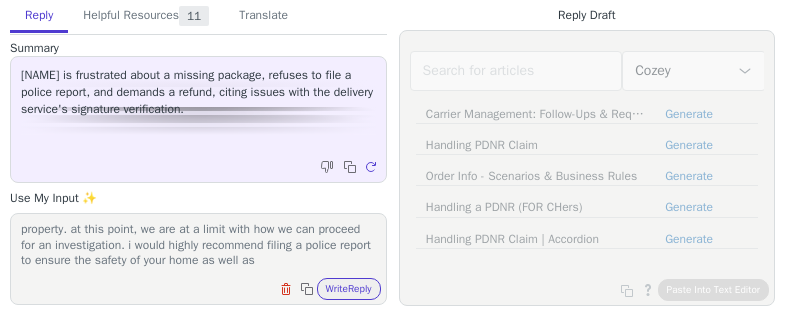scroll, scrollTop: 63, scrollLeft: 0, axis: vertical 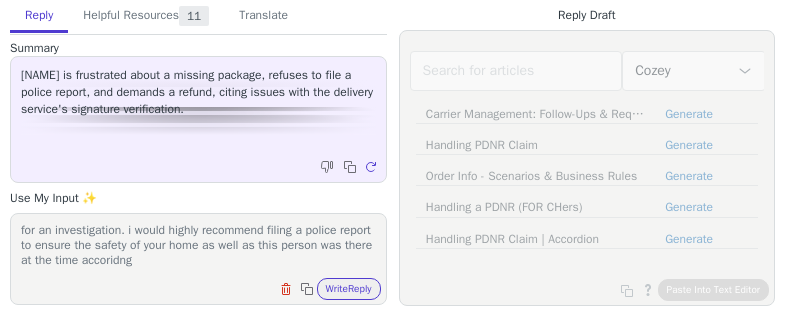 paste on "di" 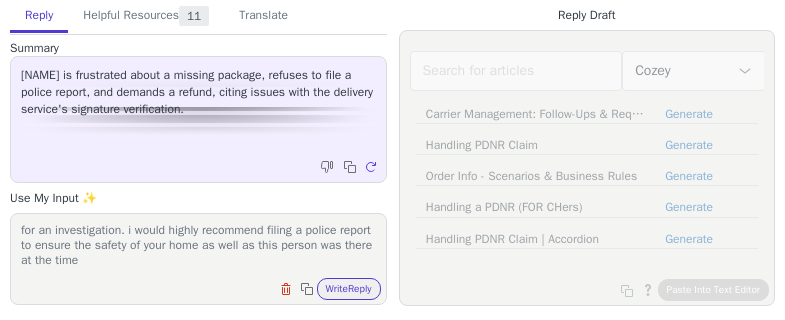 click on "write back to advise i do apologies for any issuesthis may of caused. according to the courier and proof provided, the delivery was done at the correct location and a signature was taken at your property. at this point, we are at a limit with how we can proceed for an investigation. i would highly recommend filing a police report to ensure the safety of your home as well as this person was there at the time" at bounding box center [198, 246] 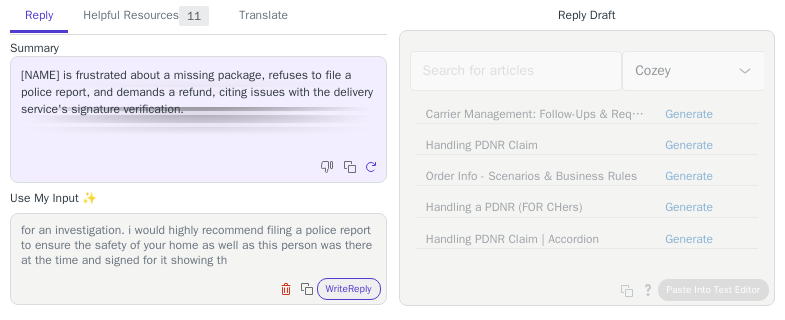 scroll, scrollTop: 78, scrollLeft: 0, axis: vertical 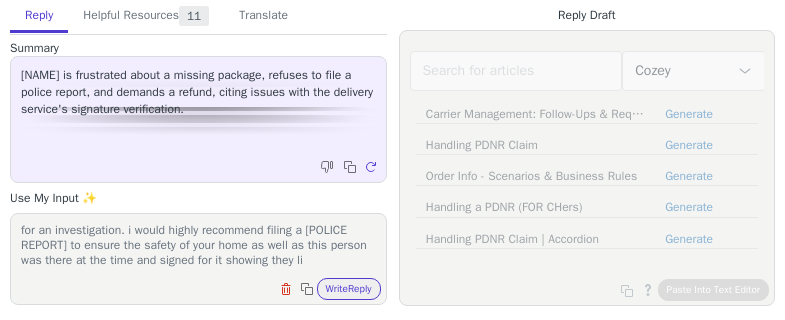 drag, startPoint x: 301, startPoint y: 246, endPoint x: 337, endPoint y: 276, distance: 46.8615 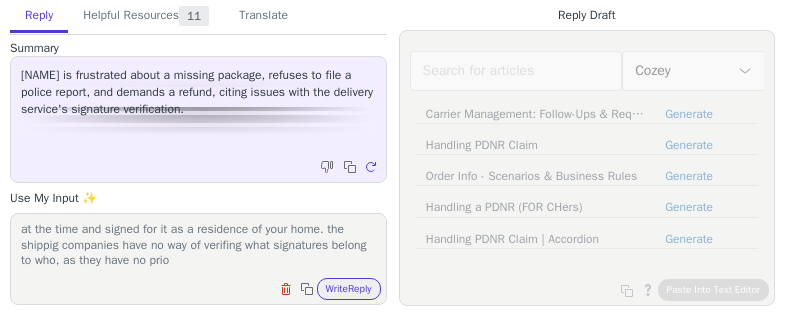 scroll, scrollTop: 94, scrollLeft: 0, axis: vertical 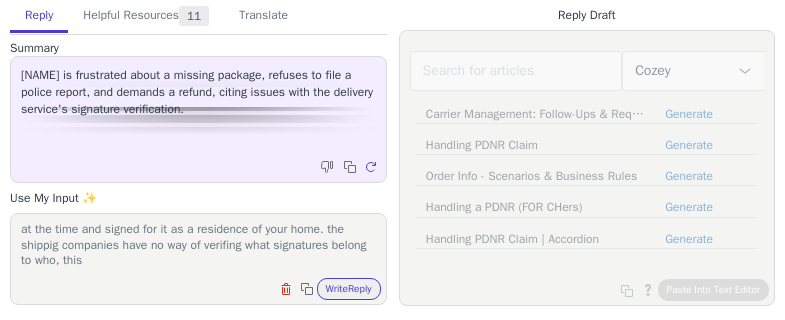 click on "write back to advise i do apologies for any issuesthis may of caused. according to the courier and proof provided, the delivery was done at the correct location and a signature was taken at your property. at this point, we are at a limit with how we can proceed for an investigation. i would highly recommend filing a police report to ensure the safety of your home as well as this person was there at the time and signed for it as a residence of your home. the shippig companies have no way of verifing what signatures belong to who, this" at bounding box center (198, 246) 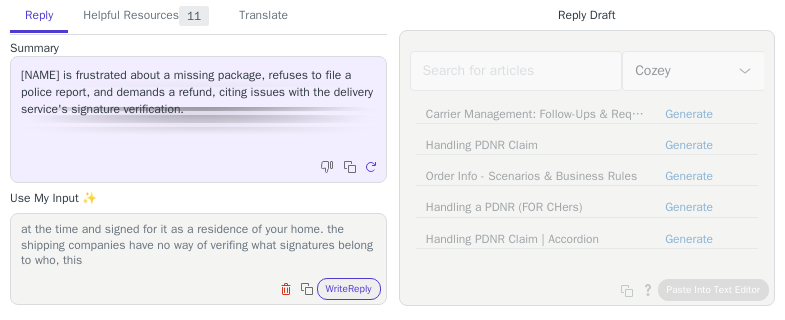 click on "write back to advise i do apologies for any issuesthis may of caused. according to the courier and proof provided, the delivery was done at the correct location and a signature was taken at your property. at this point, we are at a limit with how we can proceed for an investigation. i would highly recommend filing a police report to ensure the safety of your home as well as this person was there at the time and signed for it as a residence of your home. the shipping companies have no way of verifing what signatures belong to who, this" at bounding box center [198, 246] 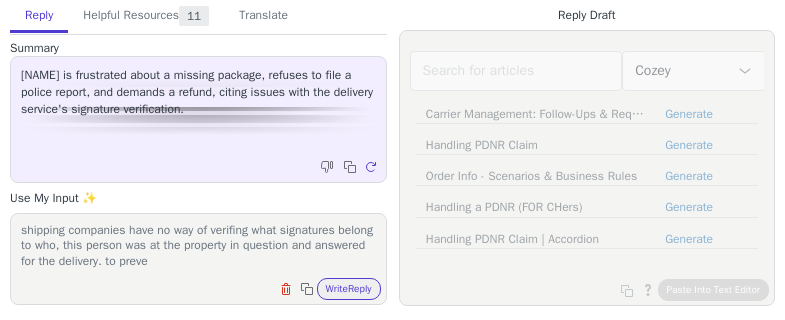 scroll, scrollTop: 124, scrollLeft: 0, axis: vertical 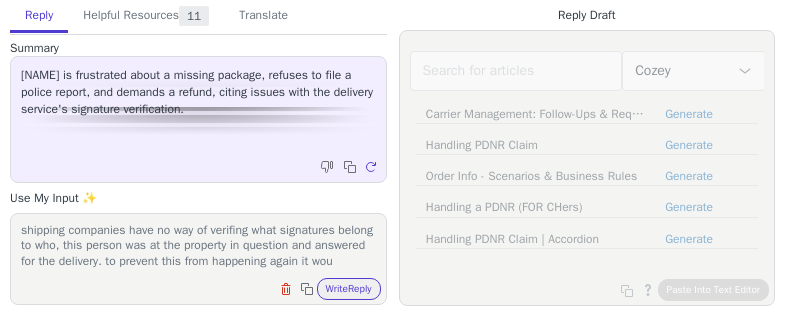 drag, startPoint x: 314, startPoint y: 245, endPoint x: 328, endPoint y: 259, distance: 19.79899 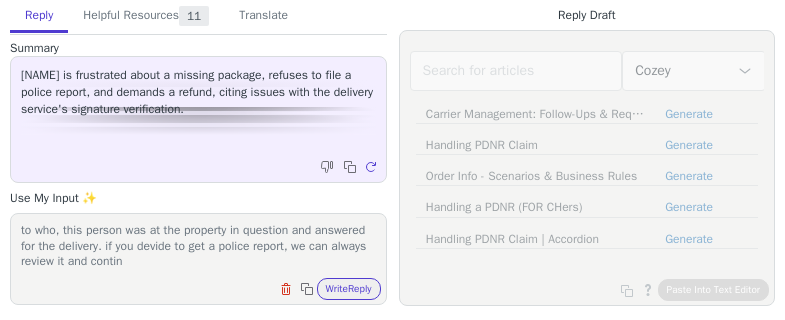 scroll, scrollTop: 140, scrollLeft: 0, axis: vertical 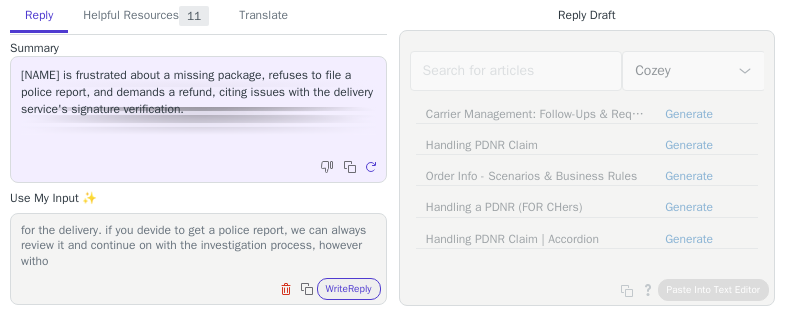 click on "write back to advise i do apologies for any issuesthis may of caused. according to the courier and proof provided, the delivery was done at the correct location and a signature was taken at your property. at this point, we are at a limit with how we can proceed for an investigation. i would highly recommend filing a police report to ensure the safety of your home as well as this person was there at the time and signed for it as a residence of your home. the shipping companies have no way of verifing what signatures belong to who, this person was at the property in question and answered for the delivery. if you devide to get a police report, we can always review it and continue on with the investigation process, however witho" at bounding box center [198, 246] 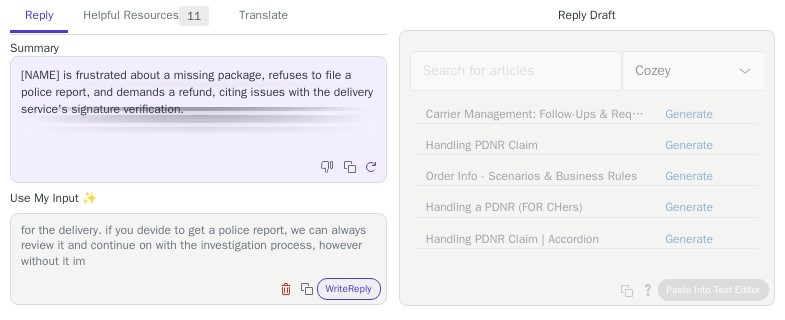 scroll, scrollTop: 156, scrollLeft: 0, axis: vertical 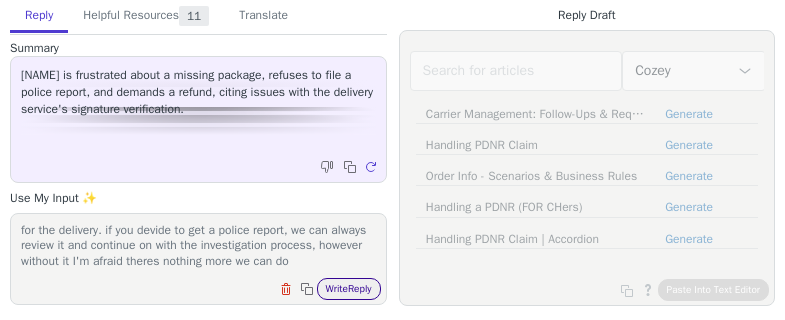 type on "write back to advise i do apologies for any issuesthis may of caused. according to the courier and proof provided, the delivery was done at the correct location and a signature was taken at your property. at this point, we are at a limit with how we can proceed for an investigation. i would highly recommend filing a police report to ensure the safety of your home as well as this person was there at the time and signed for it as a residence of your home. the shipping companies have no way of verifing what signatures belong to who, this person was at the property in question and answered for the delivery. if you devide to get a police report, we can always review it and continue on with the investigation process, however without it I'm afraid theres nothing more we can do" 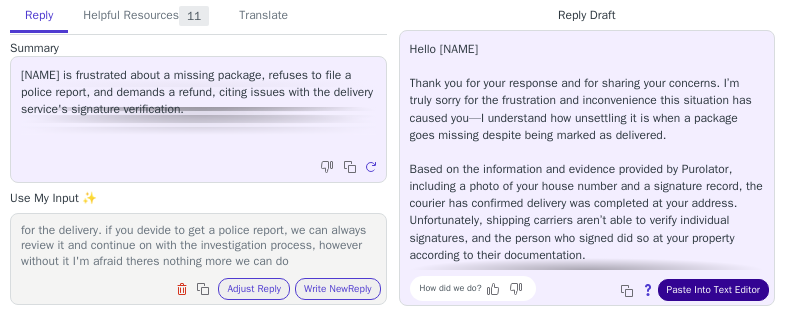 click on "Paste Into Text Editor" at bounding box center (713, 290) 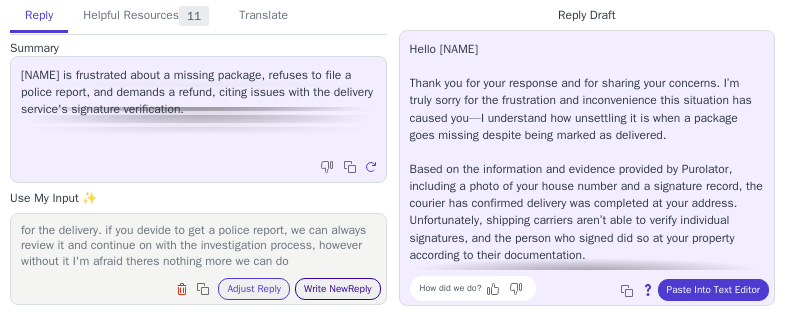click on "Write New  Reply" at bounding box center (338, 289) 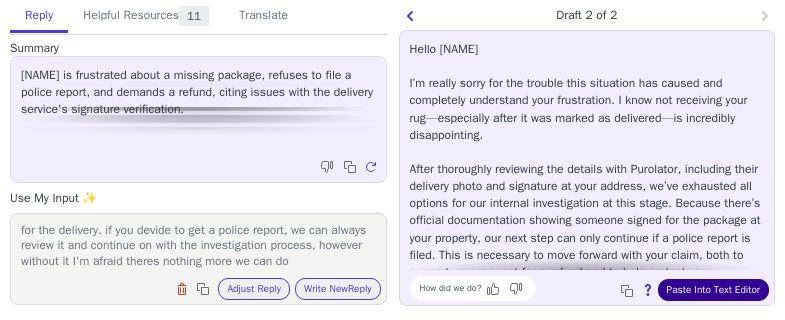 click on "Paste Into Text Editor" at bounding box center (713, 290) 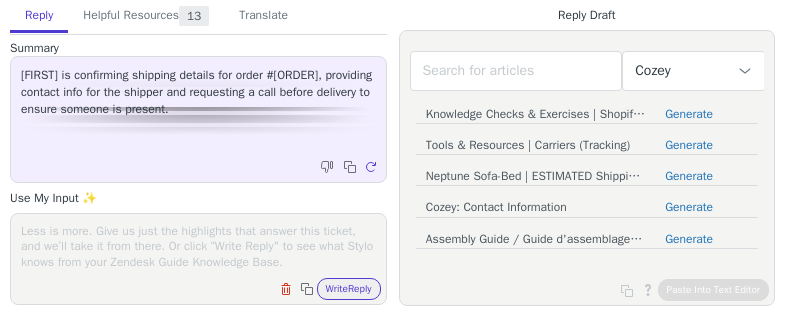 scroll, scrollTop: 0, scrollLeft: 0, axis: both 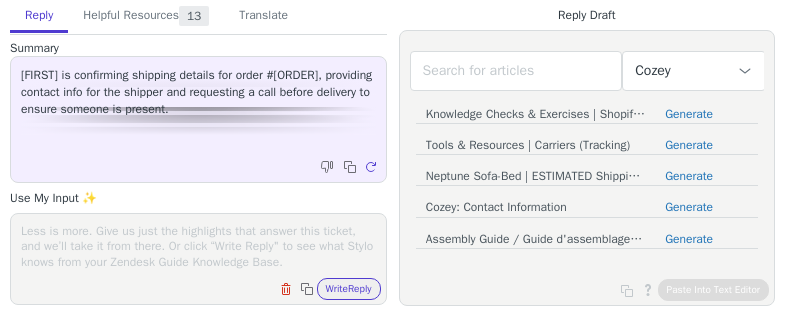 click on "Clear field Copy to clipboard Write  Reply" at bounding box center (208, 287) 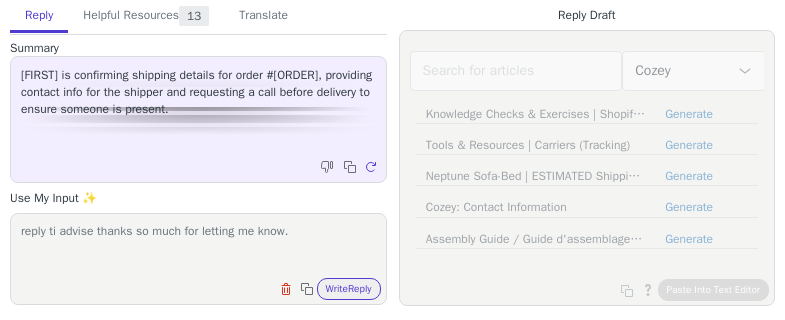 click on "reply ti advise thanks so much for letting me know." at bounding box center [198, 246] 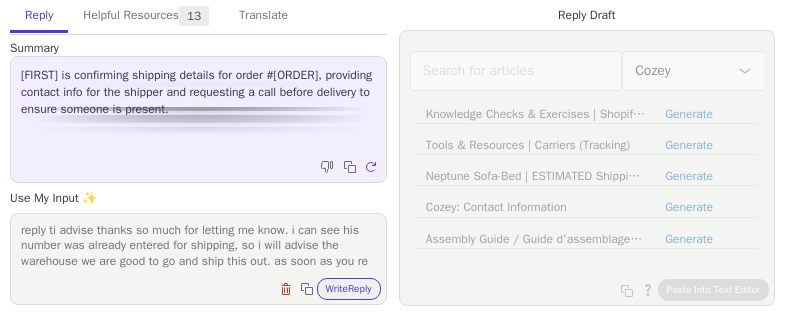 scroll, scrollTop: 17, scrollLeft: 0, axis: vertical 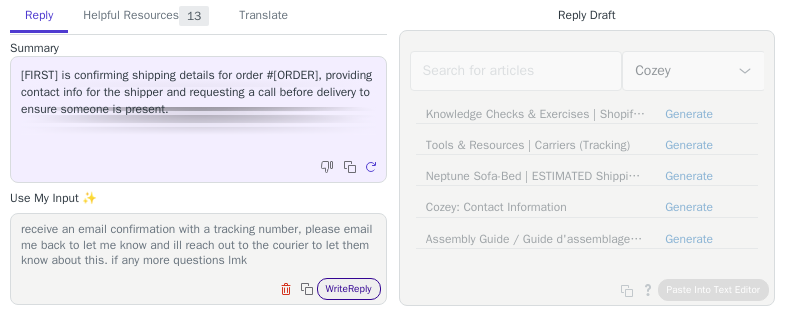 type on "reply ti advise thanks so much for letting me know. i can see his [NUMBER] was already entered for shipping, so i will advise the warehouse we are good to go and ship this out. as soon as you receive an email confirmation with a tracking number, please email me back to let me know and ill reach out to the courier to let them know about this. if any more questions lmk" 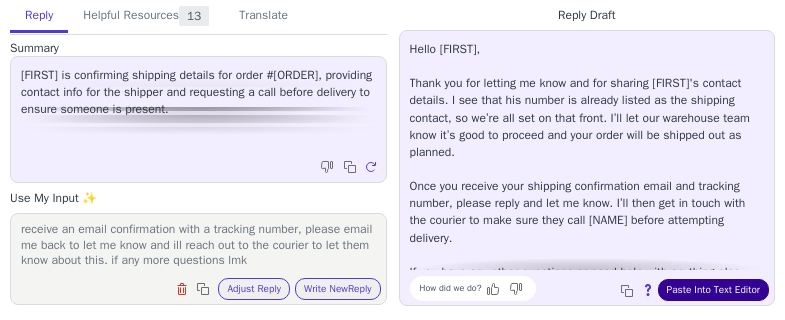 click on "Paste Into Text Editor" at bounding box center [713, 290] 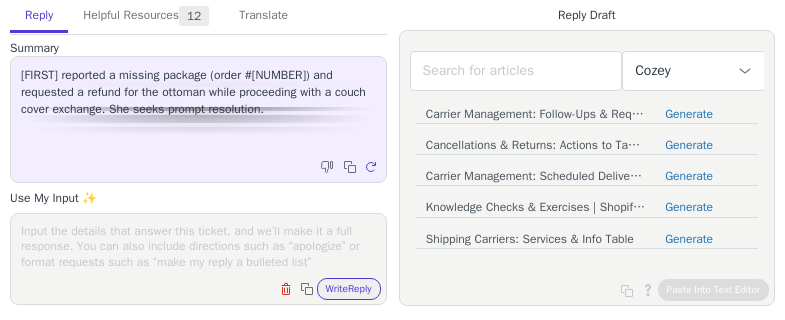 scroll, scrollTop: 0, scrollLeft: 0, axis: both 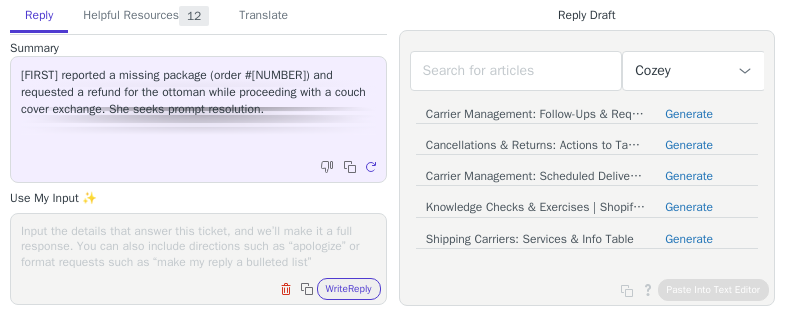 click on "Clear field Copy to clipboard Write  Reply" at bounding box center (198, 259) 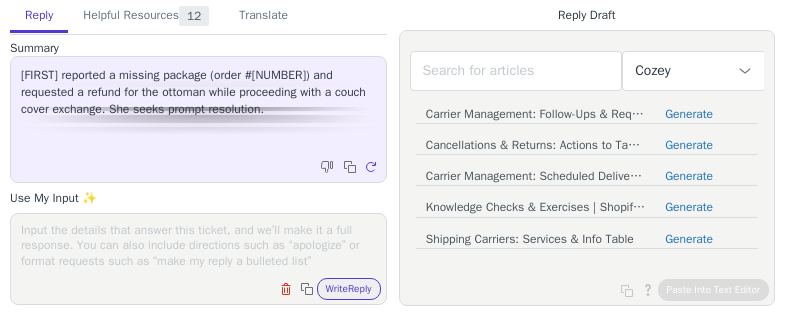 click at bounding box center [198, 246] 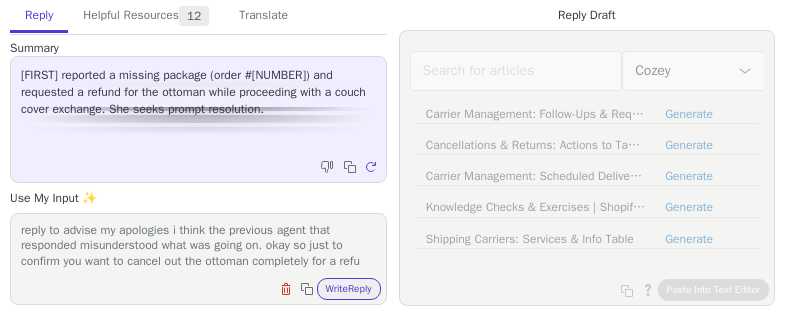 scroll, scrollTop: 17, scrollLeft: 0, axis: vertical 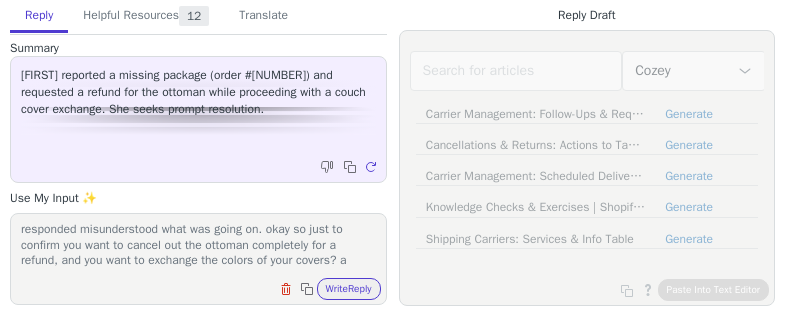 drag, startPoint x: 345, startPoint y: 256, endPoint x: 470, endPoint y: 262, distance: 125.14392 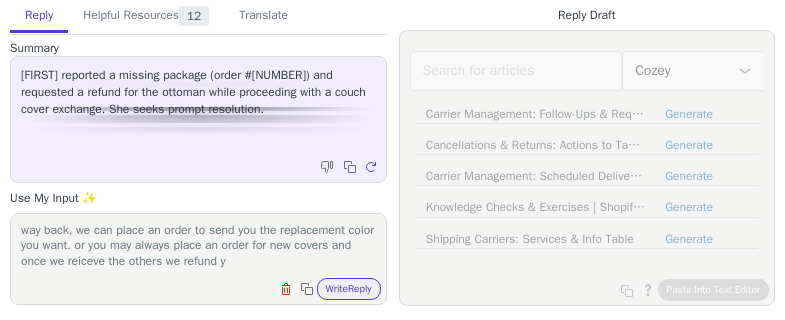 scroll, scrollTop: 125, scrollLeft: 0, axis: vertical 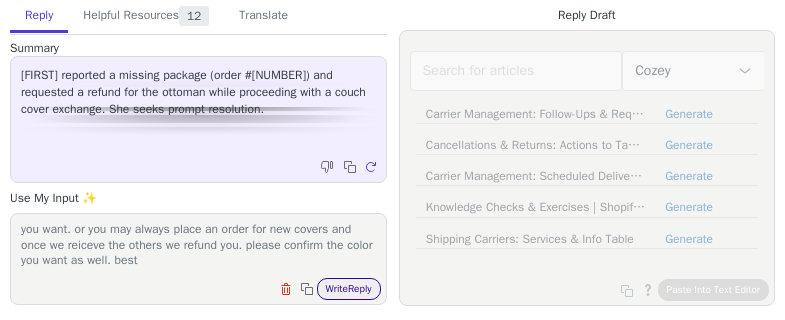 type on "reply to advise my apologies i think the previous agent that responded misunderstood what was going on. okay so just to confirm you want to cancel out the ottoman completely for a refund, and you want to exchange the colors of your covers? can you advise if you still have the box to place the covers in for the exchange? we can proceed in two ways for this, either we can send you a prepaid label and as soon as the covers are scanned on the way back, we can place an order to send you the replacement color you want. or you may always place an order for new covers and once we reiceve the others we refund you. please confirm the color you want as well. best" 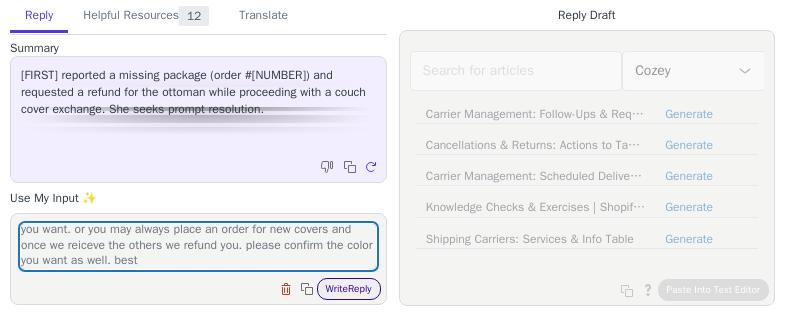 click on "Write  Reply" at bounding box center (349, 289) 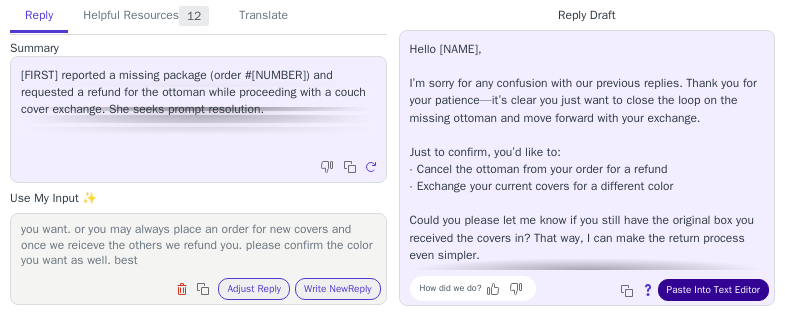click on "Paste Into Text Editor" at bounding box center (713, 290) 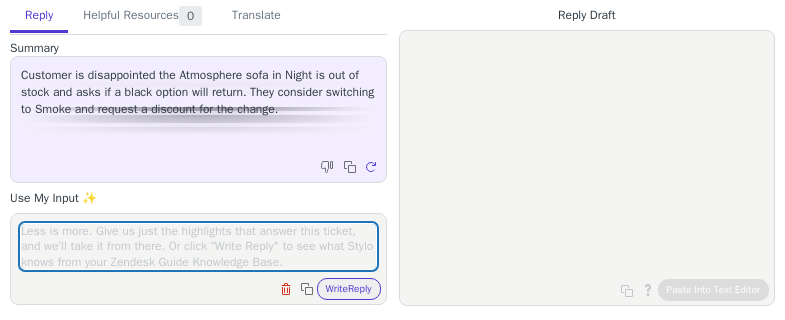 scroll, scrollTop: 0, scrollLeft: 0, axis: both 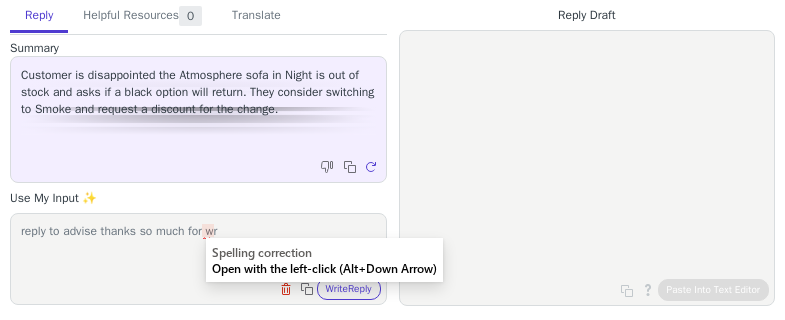 click on "reply to advise thanks so much for wr" at bounding box center [198, 246] 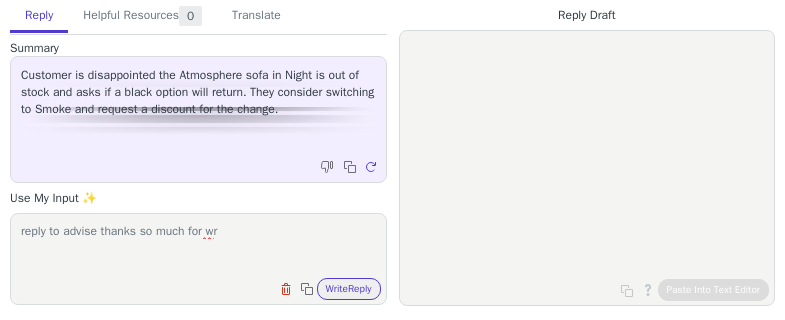 click on "reply to advise thanks so much for wr Clear field Copy to clipboard Write  Reply" at bounding box center (198, 259) 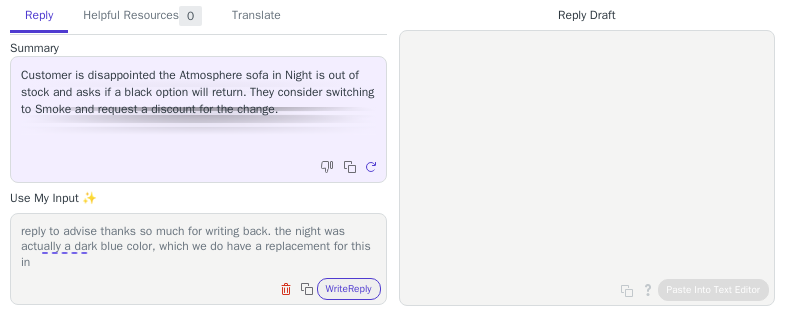 scroll, scrollTop: 1, scrollLeft: 0, axis: vertical 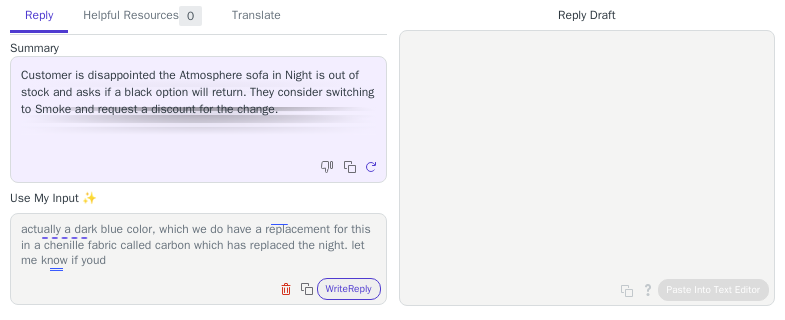 paste on "'" 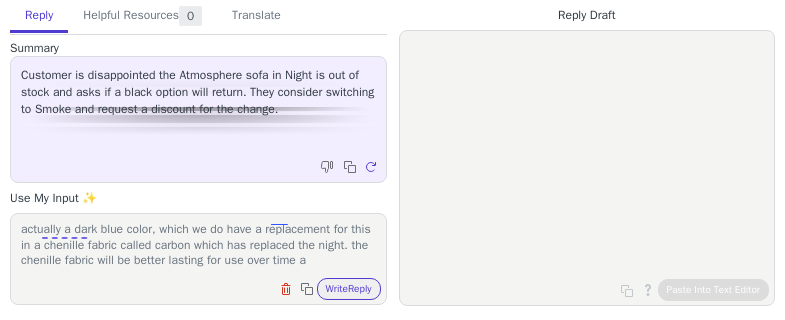 scroll, scrollTop: 32, scrollLeft: 0, axis: vertical 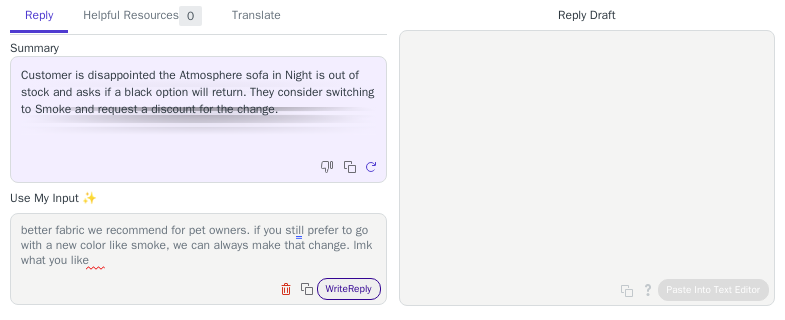 type on "reply to advise thanks so much for writing back. the night was actually a dark blue color, which we do have a replacement for this in a chenille fabric called carbon which has replaced the night. the chenille fabric will be better lasting for use over time and is a better fabric we recommend for pet owners. if you still prefer to go with a new color like smoke, we can always make that change. lmk what you like" 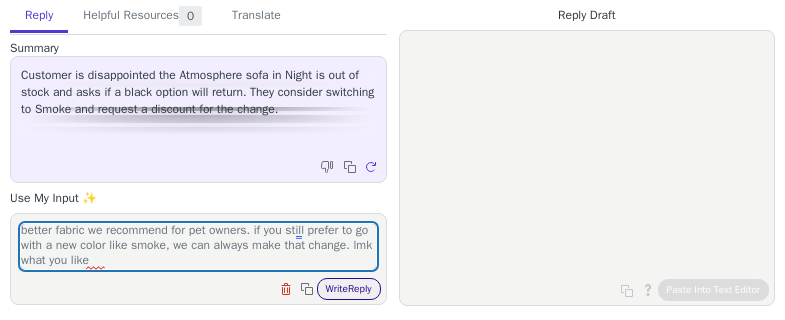 click on "Write  Reply" at bounding box center (349, 289) 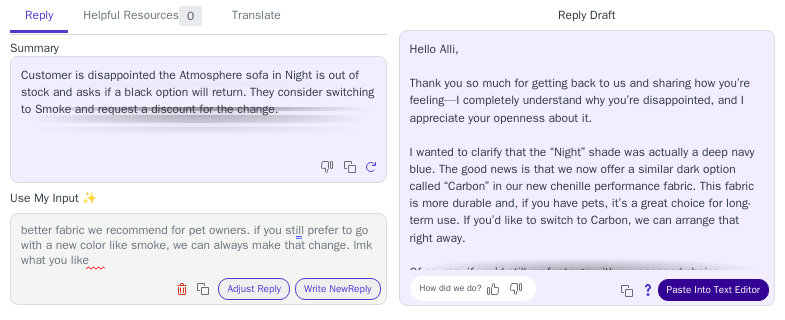 click on "Paste Into Text Editor" at bounding box center (713, 290) 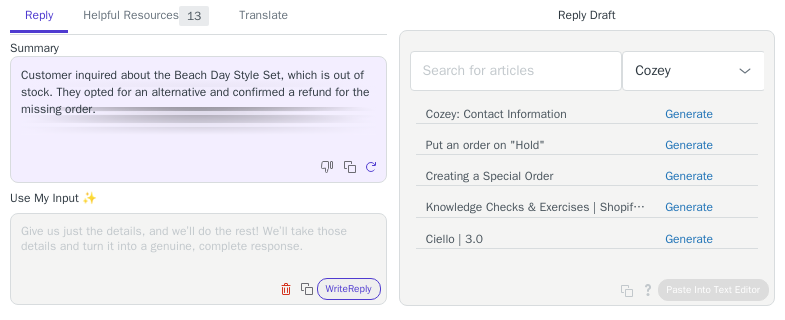 scroll, scrollTop: 0, scrollLeft: 0, axis: both 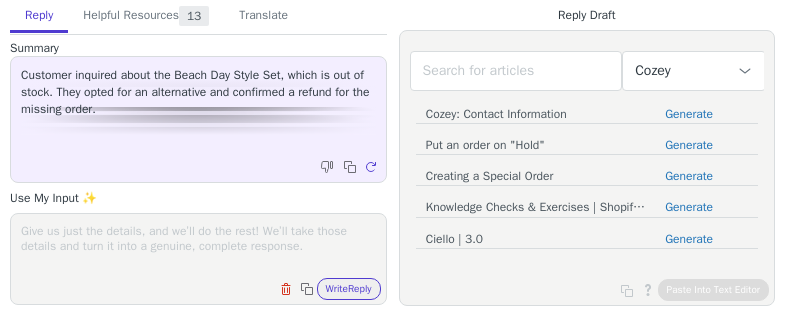 click at bounding box center [198, 246] 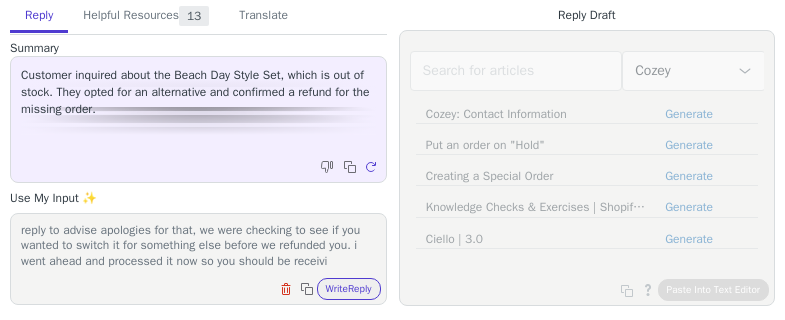scroll, scrollTop: 17, scrollLeft: 0, axis: vertical 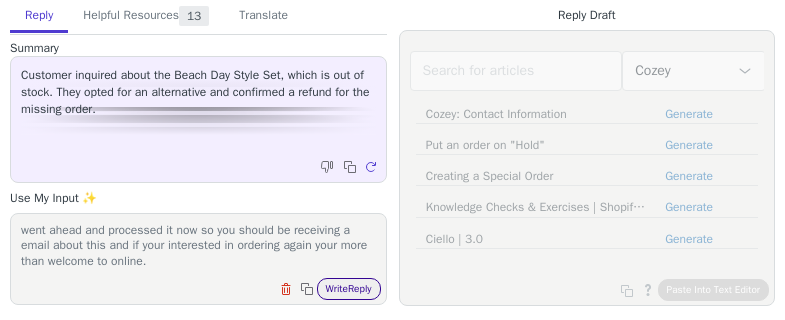 type on "reply to advise apologies for that, we were checking to see if you wanted to switch it for something else before we refunded you. i went ahead and processed it now so you should be receiving a email about this and if your interested in ordering again your more than welcome to online." 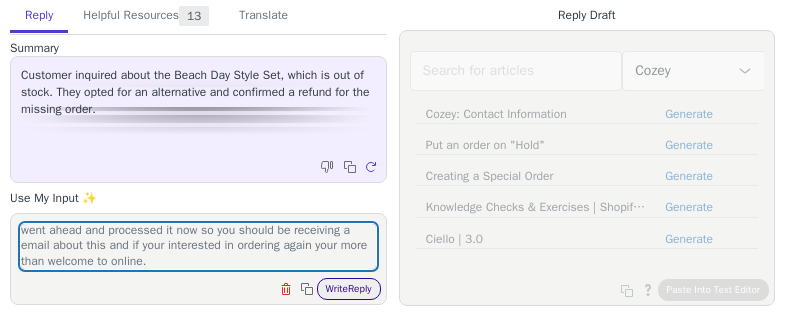 click on "Write  Reply" at bounding box center [349, 289] 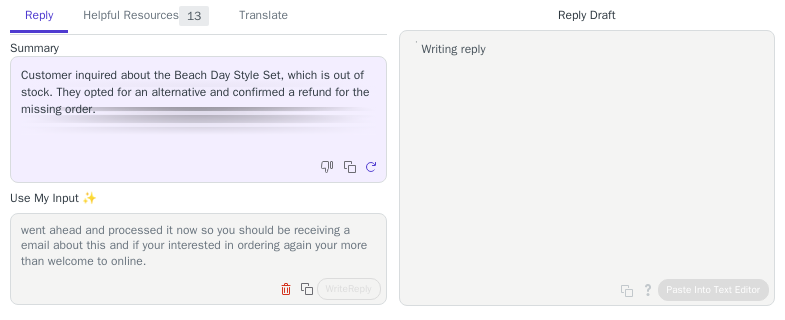 scroll, scrollTop: 0, scrollLeft: 0, axis: both 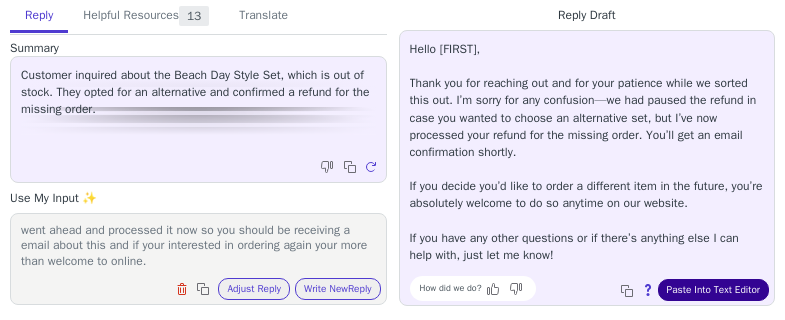 click on "Paste Into Text Editor" at bounding box center (713, 290) 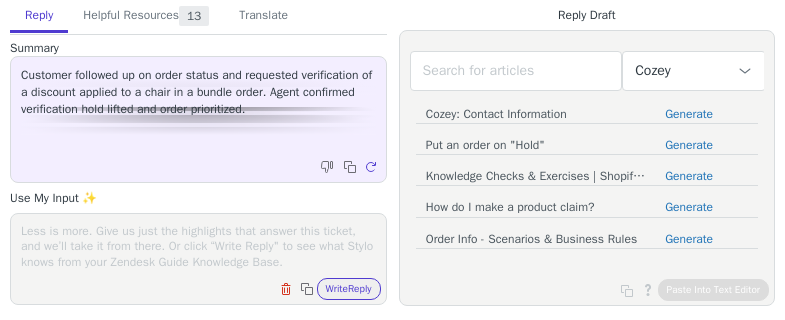 scroll, scrollTop: 0, scrollLeft: 0, axis: both 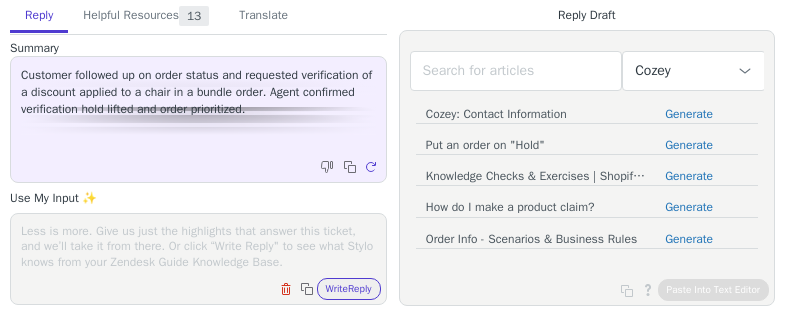 click at bounding box center [198, 246] 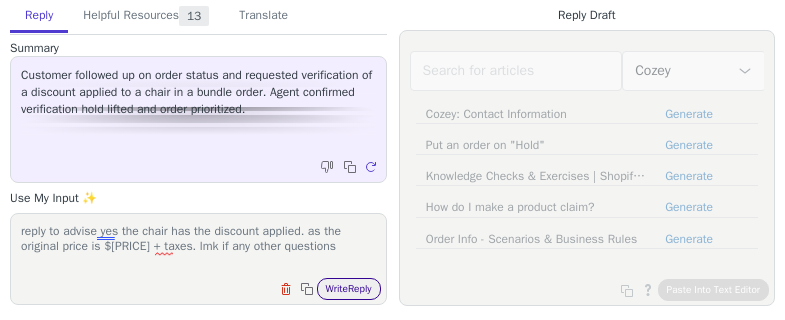 type on "reply to advise yes the chair has the discount applied. as the original price is $[PRICE] + taxes. lmk if any other questions" 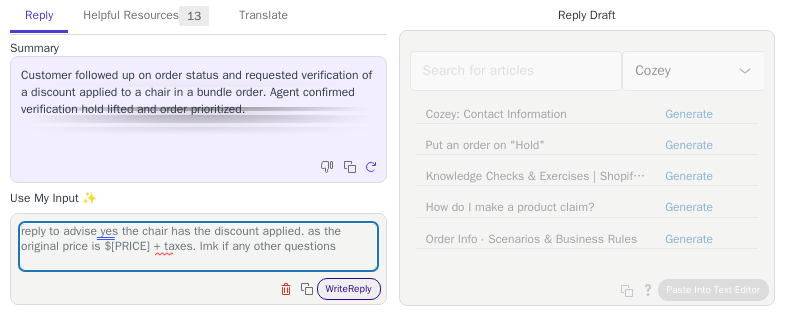 click on "Write  Reply" at bounding box center (349, 289) 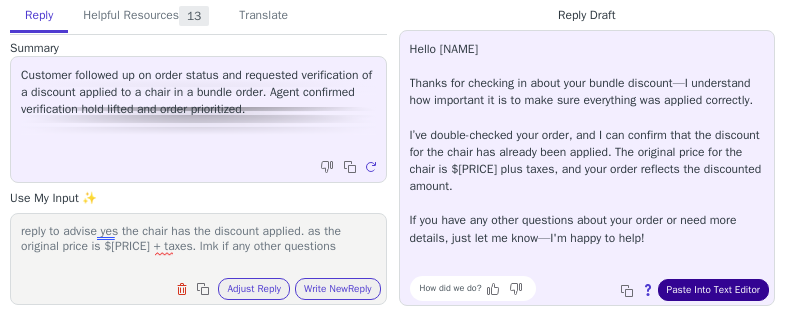 click on "Paste Into Text Editor" at bounding box center (713, 290) 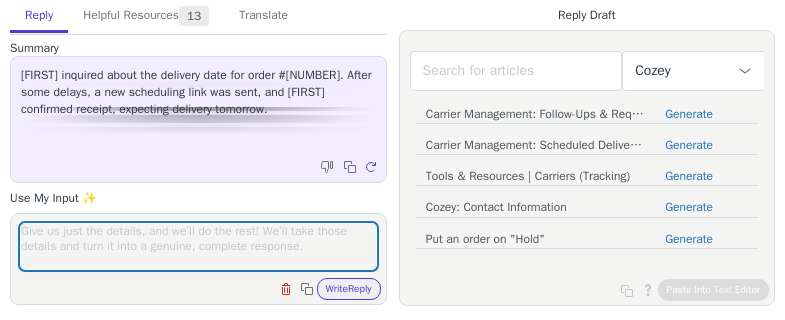 scroll, scrollTop: 0, scrollLeft: 0, axis: both 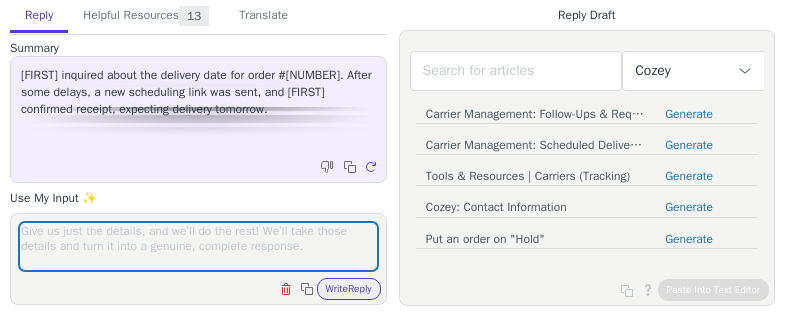 click at bounding box center [198, 246] 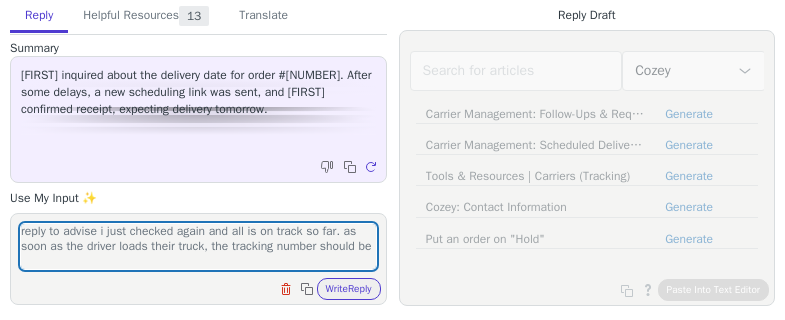 scroll, scrollTop: 1, scrollLeft: 0, axis: vertical 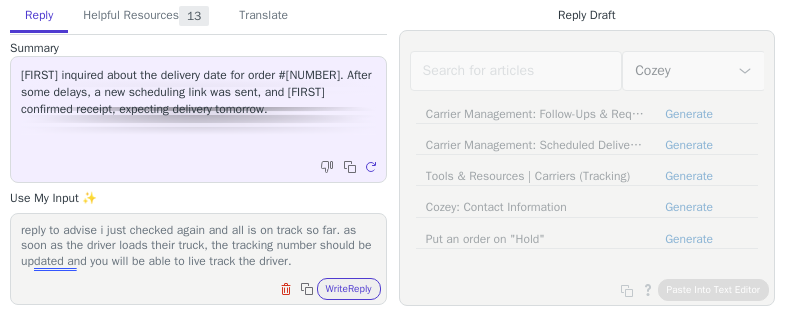 click on "reply to advise i just checked again and all is on track so far. as soon as the driver loads their truck, the tracking number should be updated and you will be able to live track the driver." at bounding box center (198, 246) 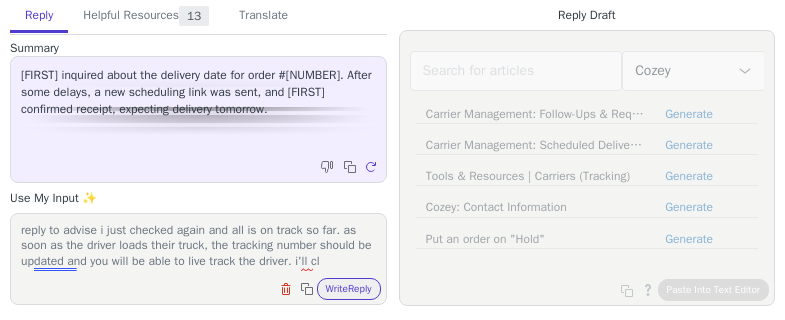 scroll, scrollTop: 1, scrollLeft: 0, axis: vertical 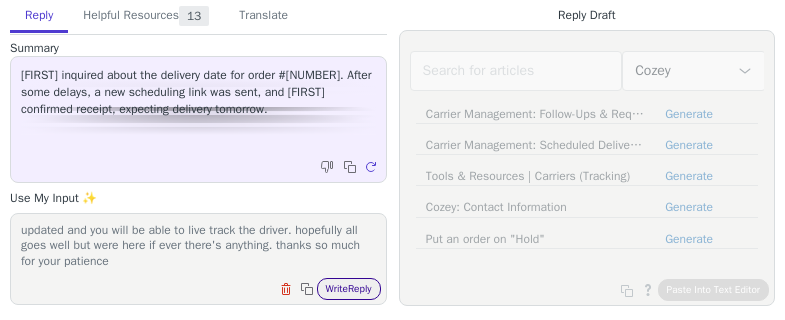 type on "reply to advise i just checked again and all is on track so far. as soon as the driver loads their truck, the tracking number should be updated and you will be able to live track the driver. hopefully all goes well but were here if ever there's anything. thanks so much for your patience" 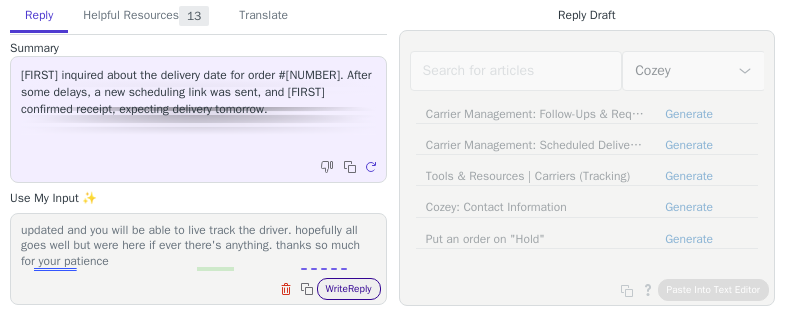 click on "Write  Reply" at bounding box center (349, 289) 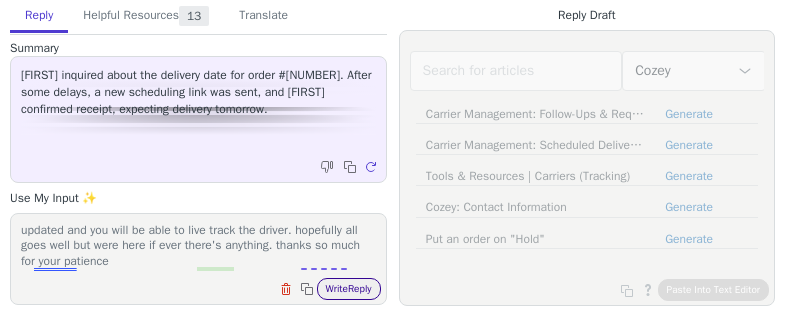 scroll, scrollTop: 0, scrollLeft: 0, axis: both 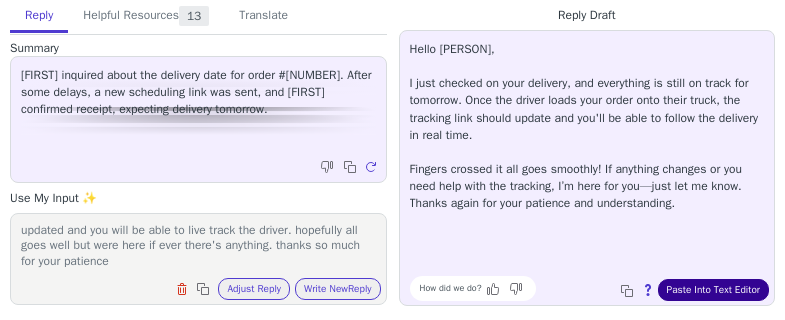 click on "Paste Into Text Editor" at bounding box center (713, 290) 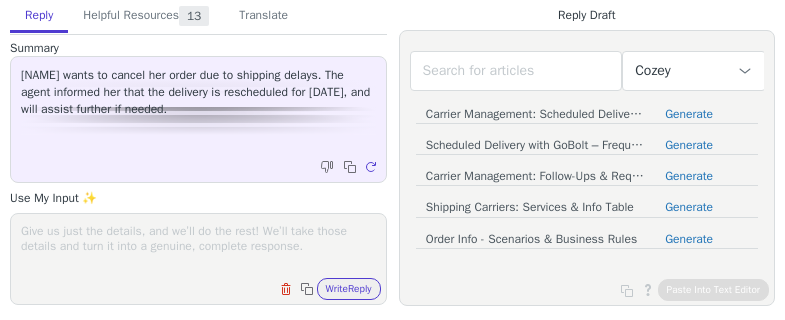 scroll, scrollTop: 0, scrollLeft: 0, axis: both 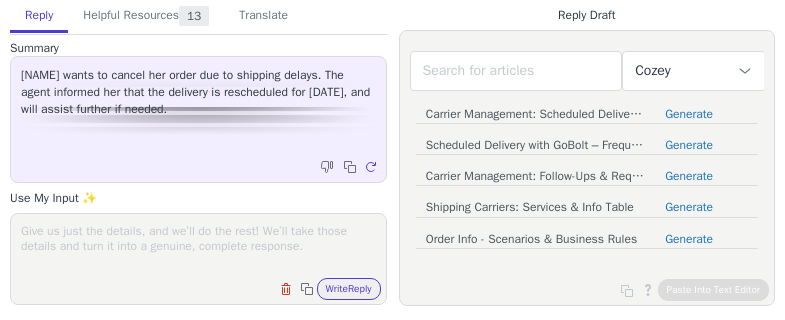 click at bounding box center (198, 246) 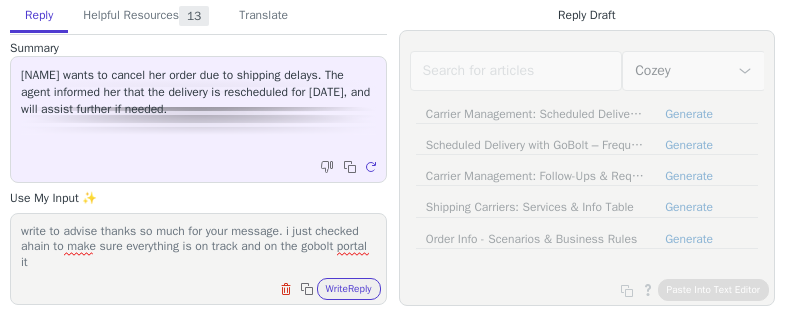 scroll, scrollTop: 1, scrollLeft: 0, axis: vertical 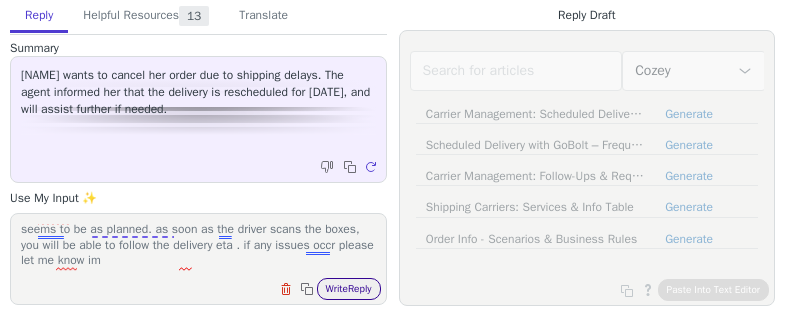 paste on "I'" 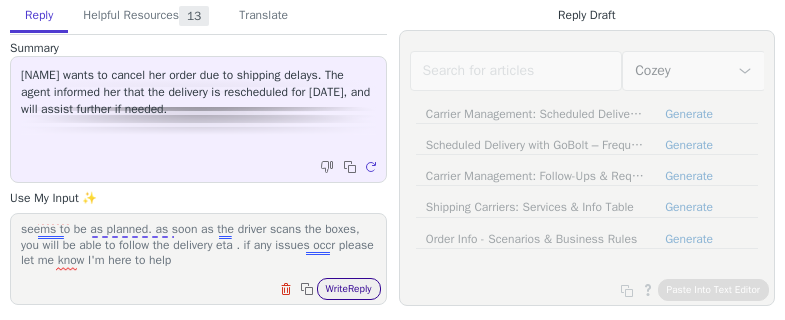 type on "write to advise thanks so much for your message. i just checked ahain to make sure everything is on track and on the gobolt portal it now shows the driver is loading the boxes on the truck so all seems to be as planned. as soon as the driver scans the boxes, you will be able to follow the delivery eta . if any issues occr please let me know I'm here to help" 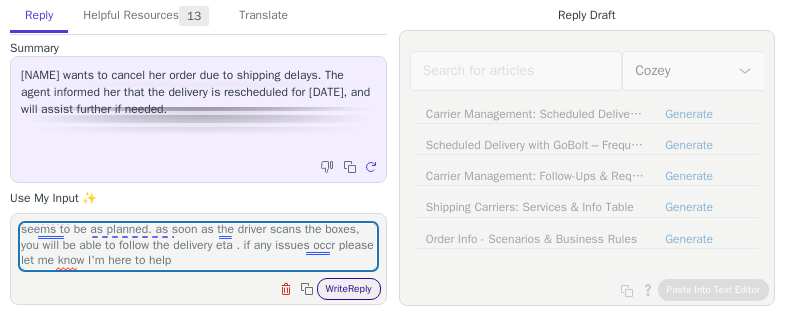 click on "Write  Reply" at bounding box center (349, 289) 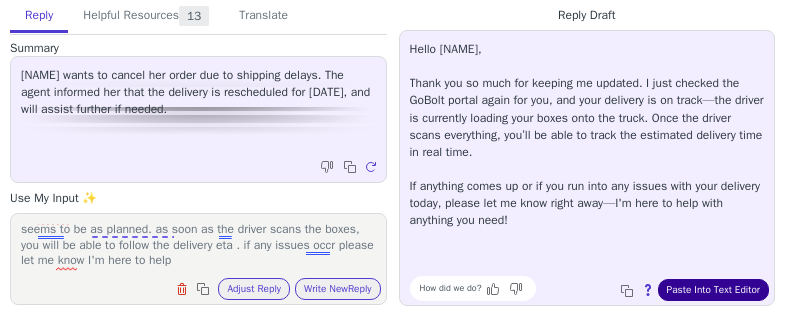 click on "Paste Into Text Editor" at bounding box center [713, 290] 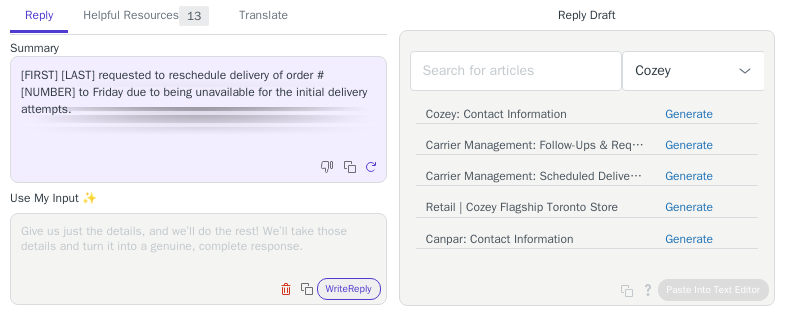 scroll, scrollTop: 0, scrollLeft: 0, axis: both 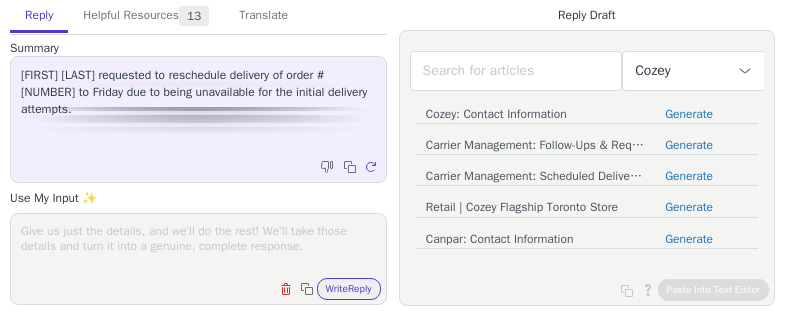 click at bounding box center [198, 246] 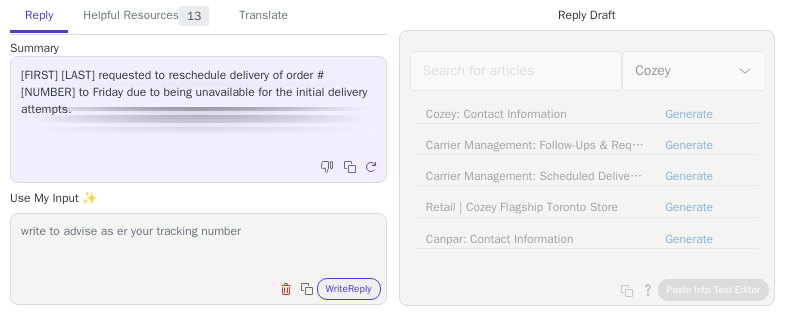 paste on "https://www.canpar.com/en/tracking/track.htm?barcode=D421004670000042872001" 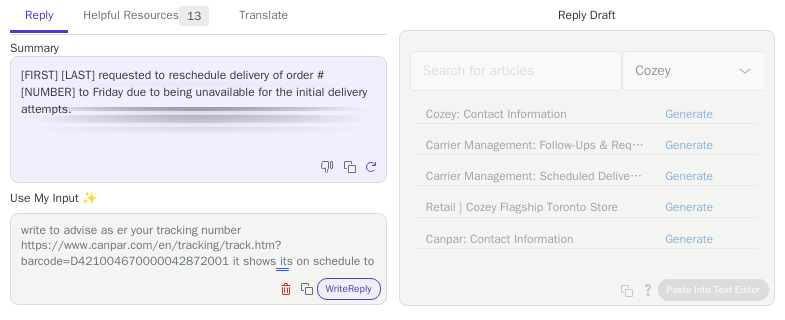scroll, scrollTop: 17, scrollLeft: 0, axis: vertical 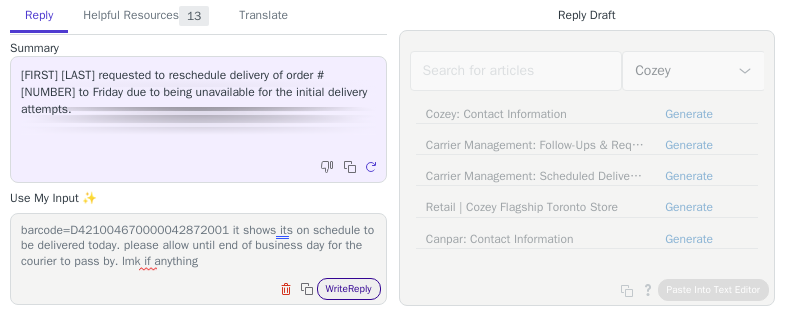 type on "write to advise as er your tracking number https://www.canpar.com/en/tracking/track.htm?barcode=D421004670000042872001 it shows its on schedule to be delivered today. please allow until end of business day for the courier to pass by. lmk if anything" 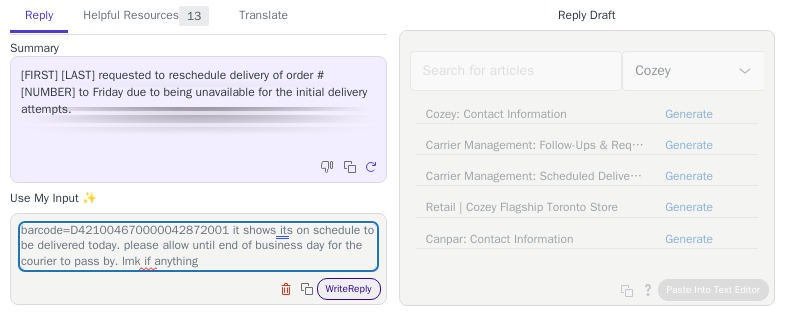 click on "Write  Reply" at bounding box center [349, 289] 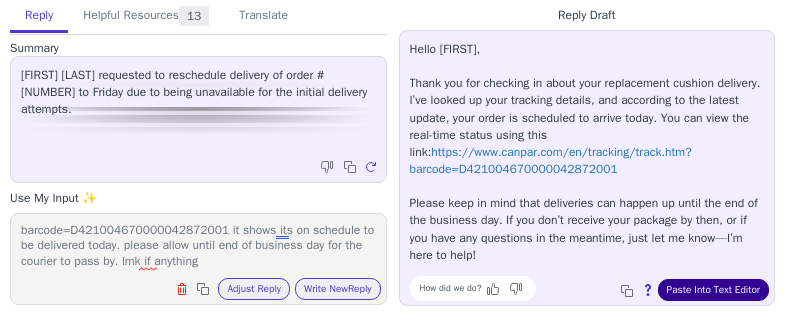 click on "Paste Into Text Editor" at bounding box center (713, 290) 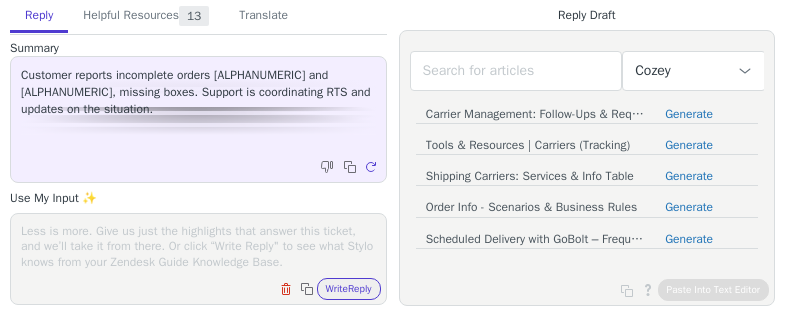 scroll, scrollTop: 0, scrollLeft: 0, axis: both 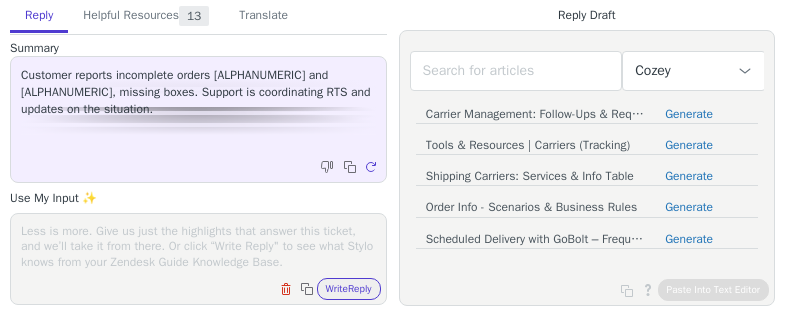 click at bounding box center [198, 246] 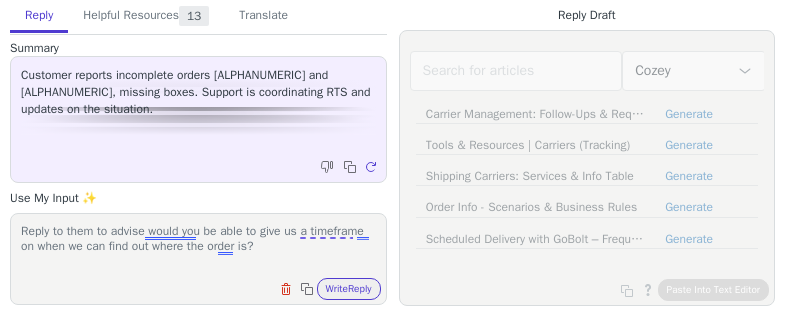 click on "Reply to them to advise would you be able to give us a timeframe on when we can find out where the order is?" at bounding box center [198, 246] 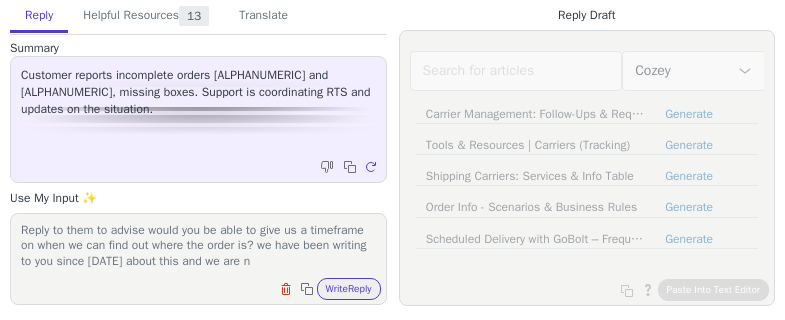 scroll, scrollTop: 17, scrollLeft: 0, axis: vertical 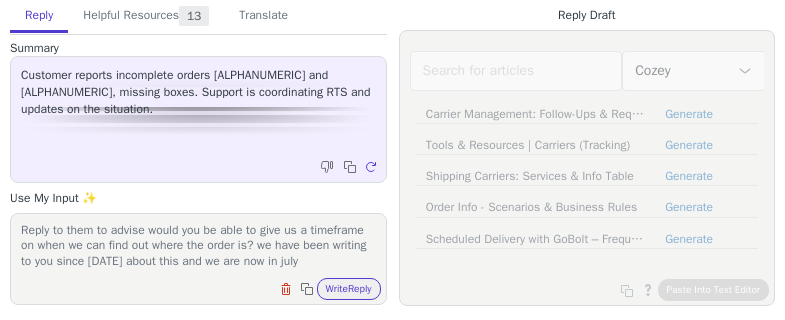 paste on "J" 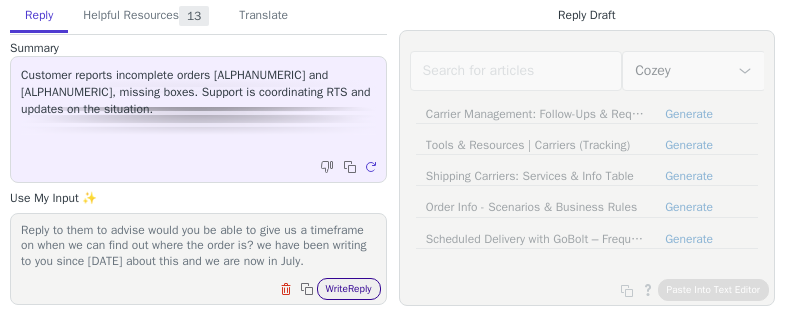 type on "Reply to them to advise would you be able to give us a timeframe on when we can find out where the order is? we have been writing to you since May 28th about this and we are now in July." 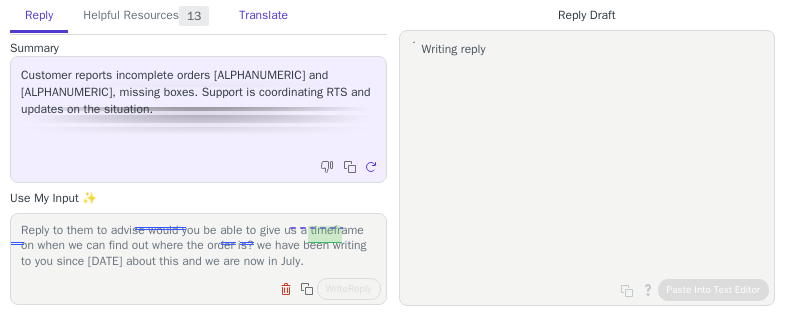 scroll, scrollTop: 0, scrollLeft: 0, axis: both 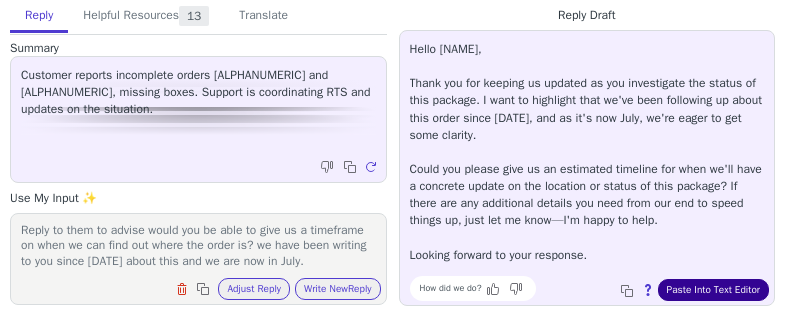 click on "Paste Into Text Editor" at bounding box center (713, 290) 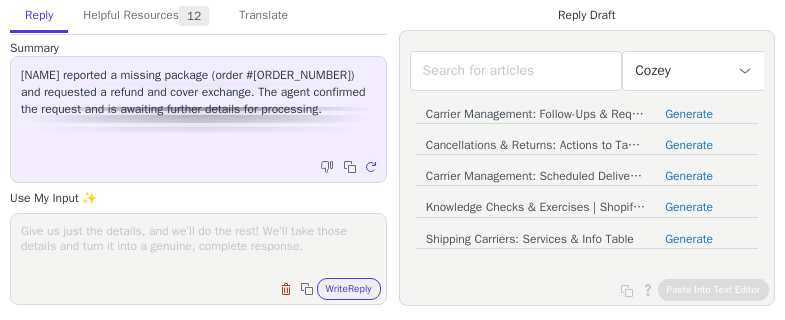 scroll, scrollTop: 0, scrollLeft: 0, axis: both 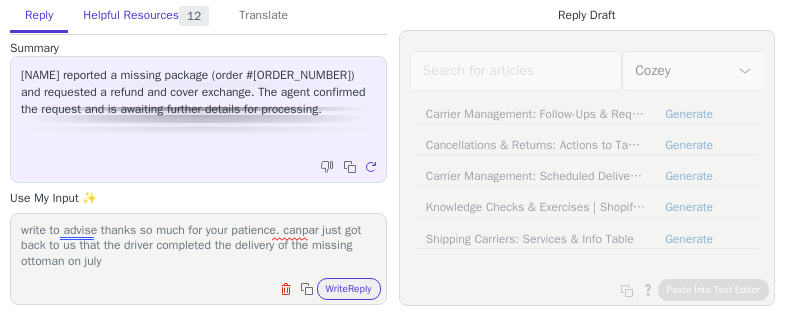 paste on "J" 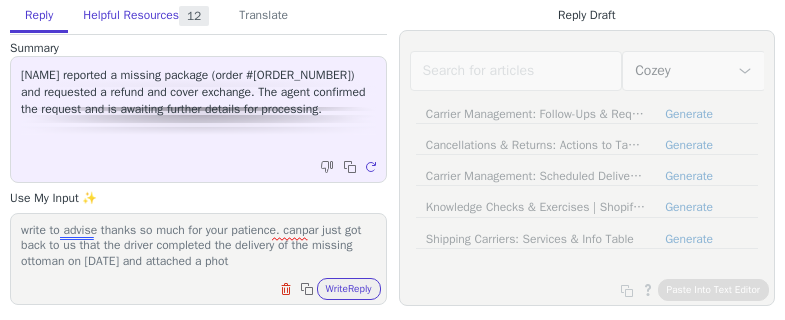 type on "write to advise thanks so much for your patience. canpar just got back to us that the driver completed the delivery of the missing ottoman on July 2nd and attached a photo" 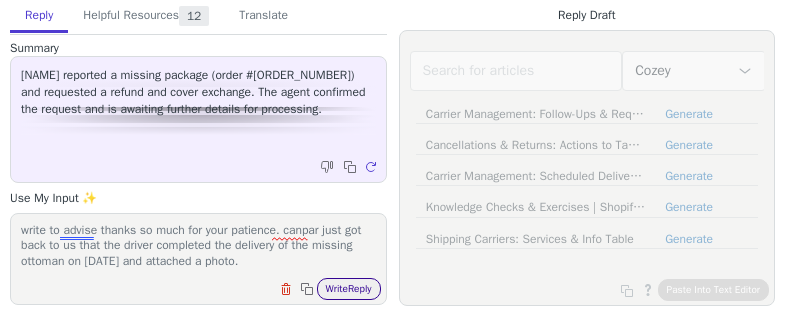click on "Write  Reply" at bounding box center (349, 289) 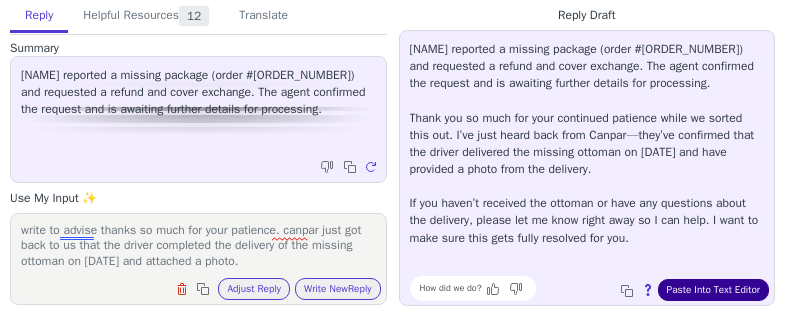 click on "Paste Into Text Editor" at bounding box center [713, 290] 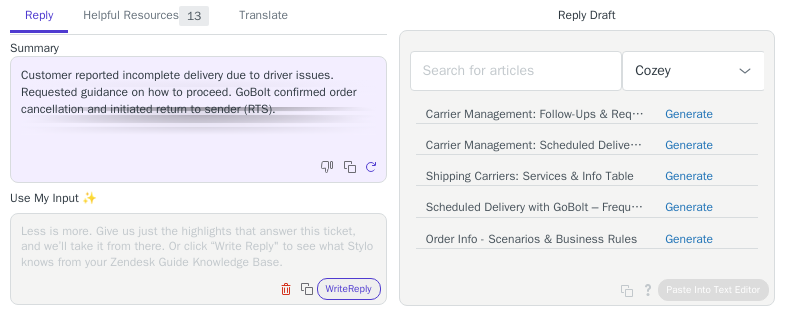 scroll, scrollTop: 0, scrollLeft: 0, axis: both 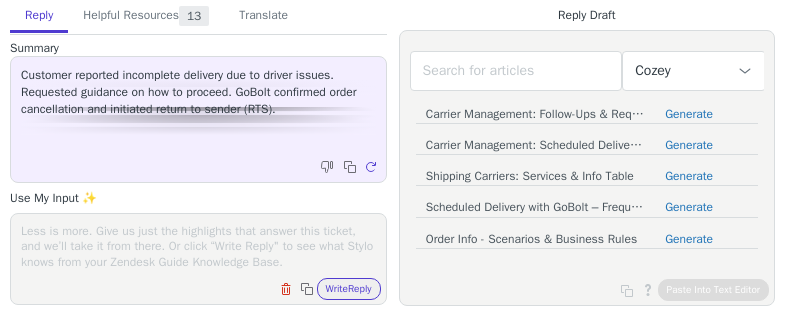 click at bounding box center [198, 246] 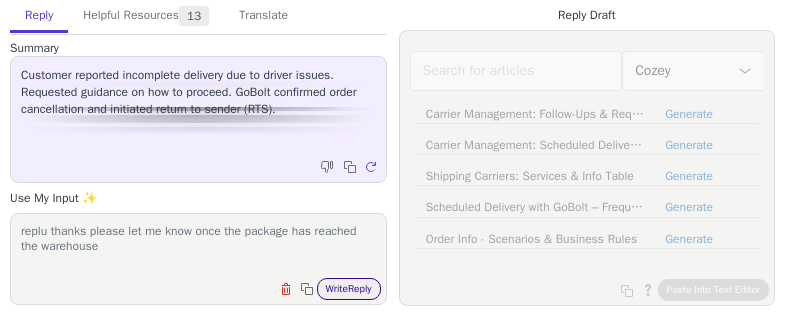 type on "replu thanks please let me know once the package has reached the warehouse" 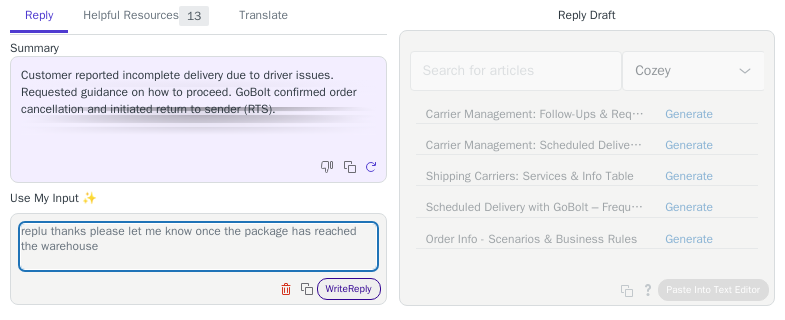 click on "Write  Reply" at bounding box center [349, 289] 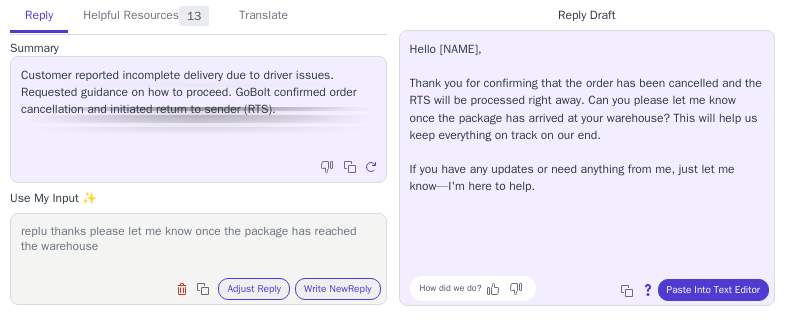 click on "replu thanks please let me know once the package has reached the warehouse" at bounding box center (198, 246) 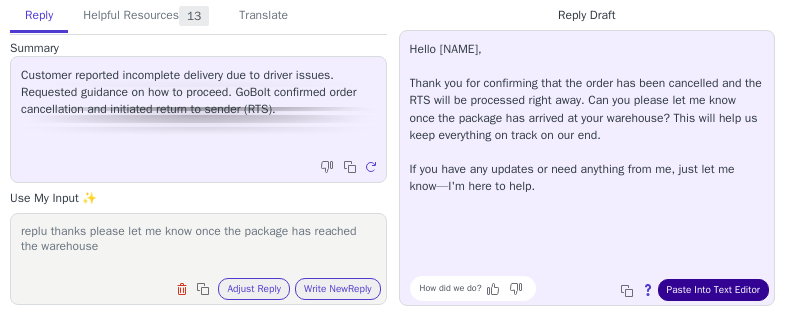 click on "Paste Into Text Editor" at bounding box center (713, 290) 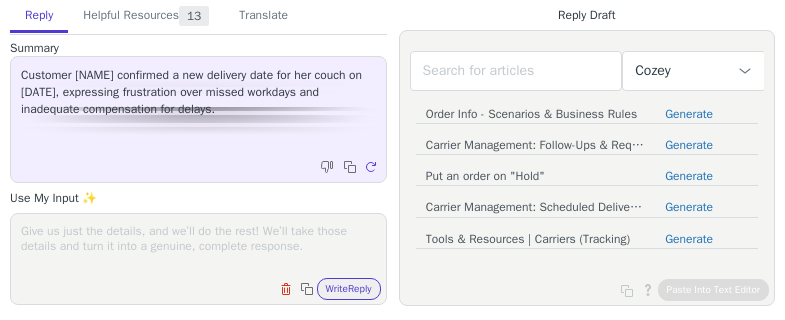 scroll, scrollTop: 0, scrollLeft: 0, axis: both 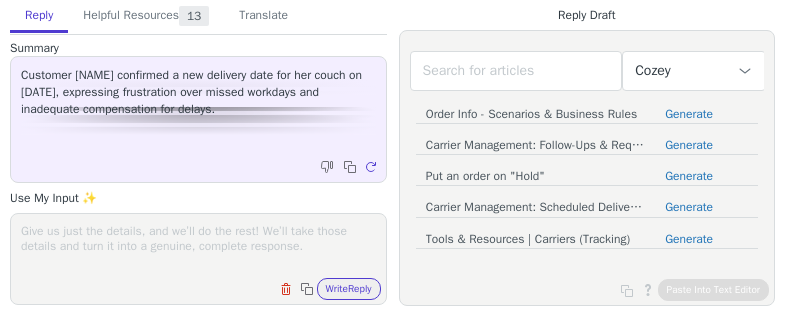 click at bounding box center (198, 246) 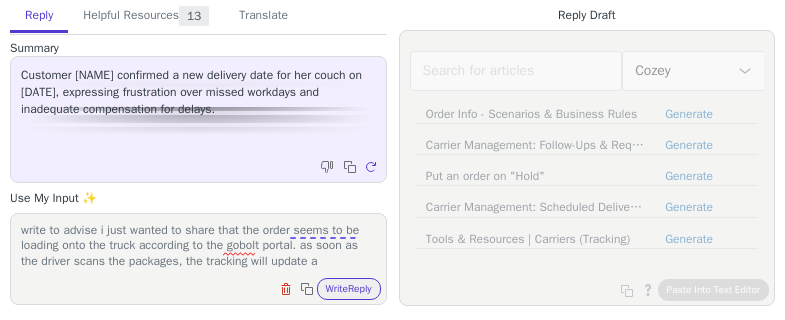 scroll, scrollTop: 17, scrollLeft: 0, axis: vertical 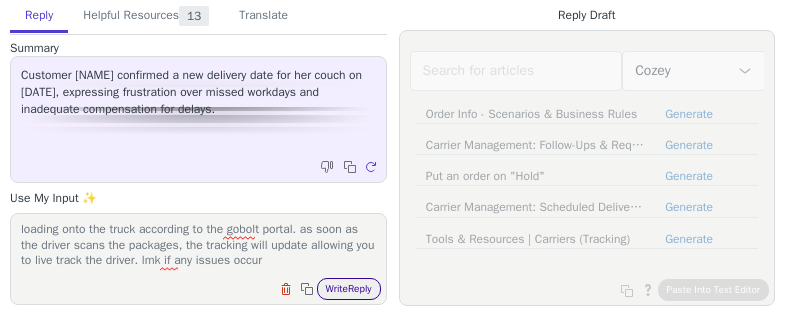 type on "write to advise i just wanted to share that the order seems to be loading onto the truck according to the gobolt portal. as soon as the driver scans the packages, the tracking will update allowing you to live track the driver. lmk if any issues occur" 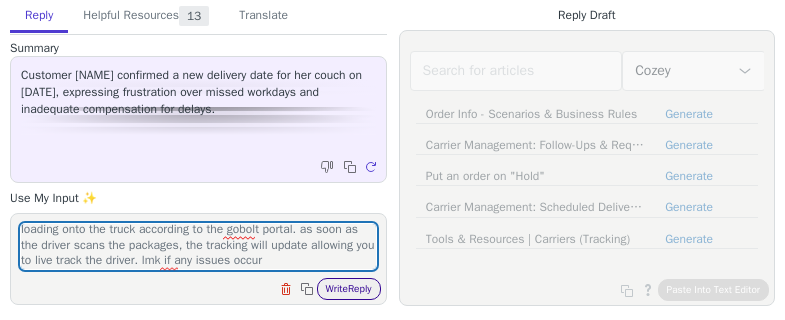 click on "Write  Reply" at bounding box center (349, 289) 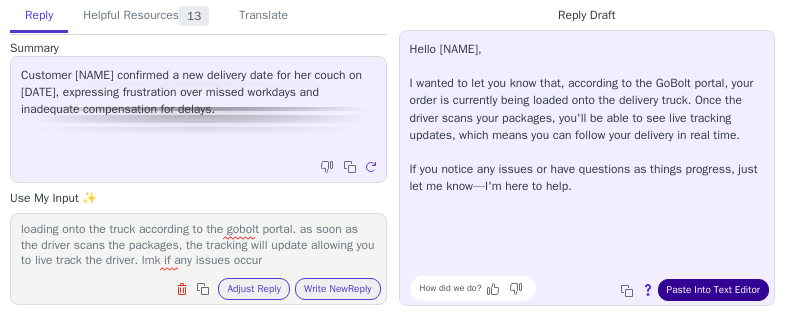 click on "Paste Into Text Editor" at bounding box center (713, 290) 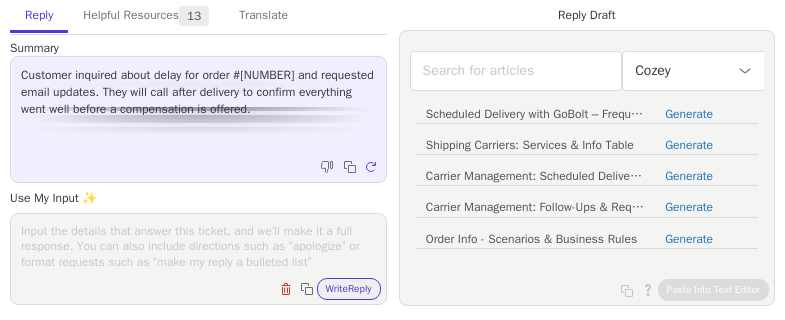scroll, scrollTop: 0, scrollLeft: 0, axis: both 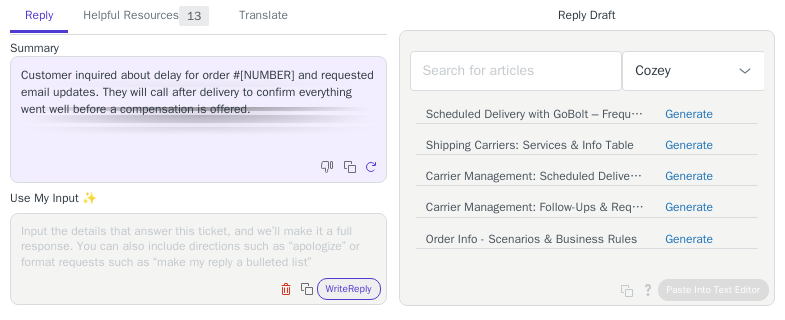 click at bounding box center (198, 246) 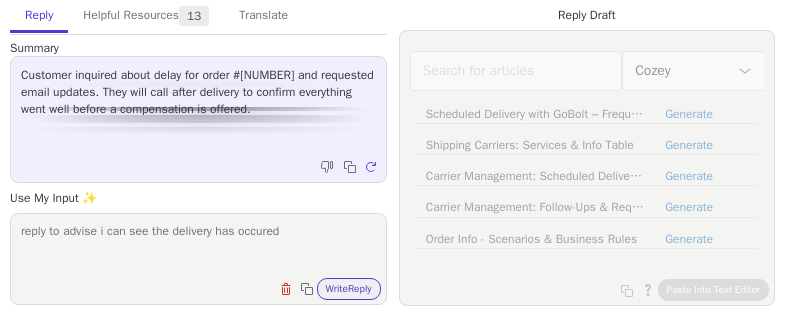 paste on "r" 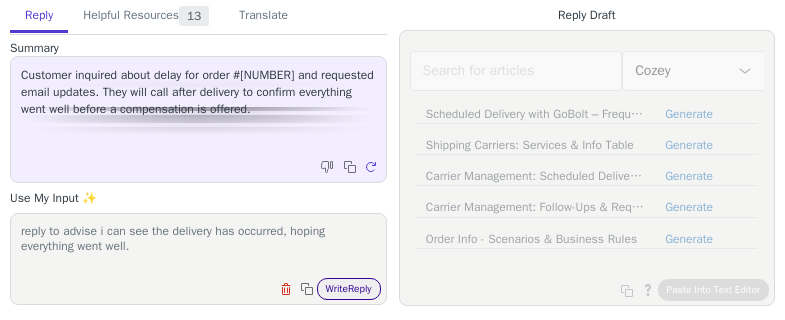 type on "reply to advise i can see the delivery has occurred, hoping everything went well." 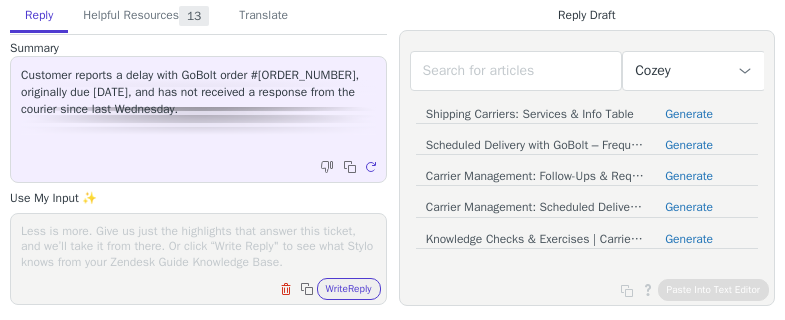 scroll, scrollTop: 0, scrollLeft: 0, axis: both 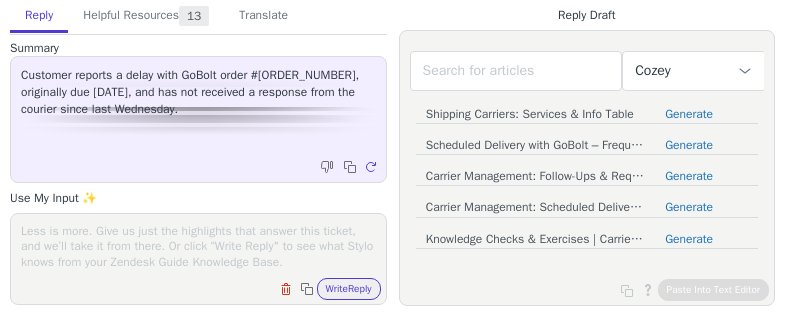 click on "Clear field Copy to clipboard Write  Reply" at bounding box center [208, 287] 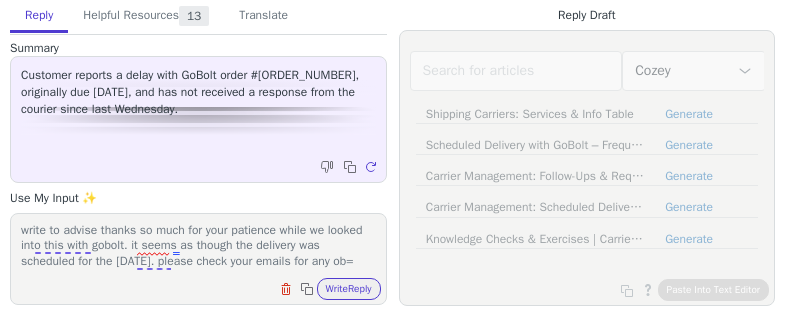 scroll, scrollTop: 17, scrollLeft: 0, axis: vertical 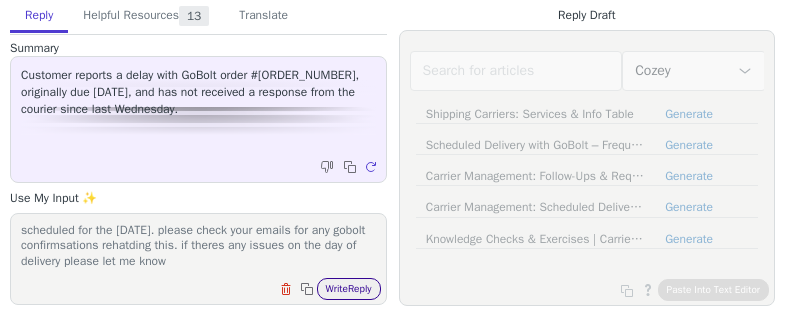 type on "write to advise thanks so much for your patience while we looked into this with gobolt. it seems as though the delivery was scheduled for the [DATE]. please check your emails for any gobolt confirmsations rehatding this. if theres any issues on the day of delivery please let me know" 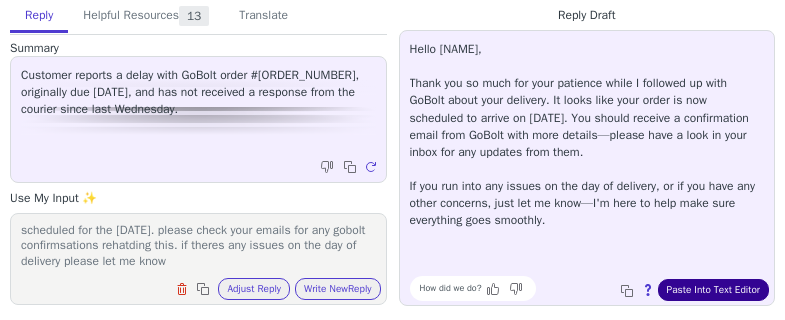 click on "Paste Into Text Editor" at bounding box center (713, 290) 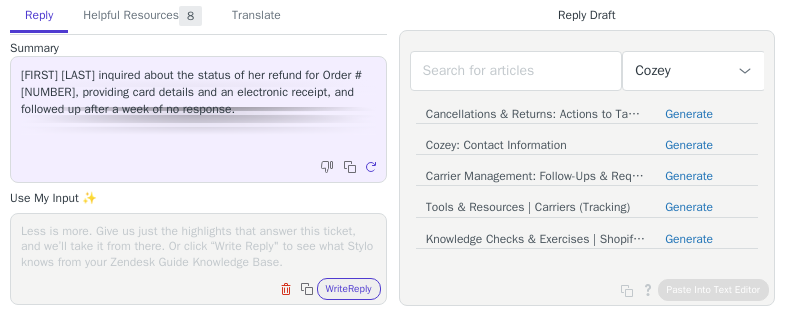 scroll, scrollTop: 0, scrollLeft: 0, axis: both 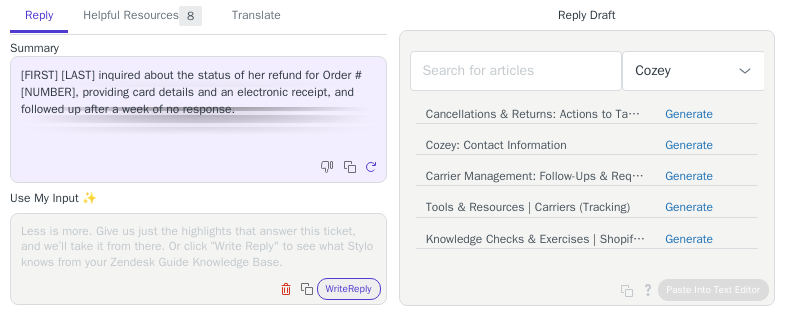 drag, startPoint x: 0, startPoint y: 0, endPoint x: 28, endPoint y: 240, distance: 241.6278 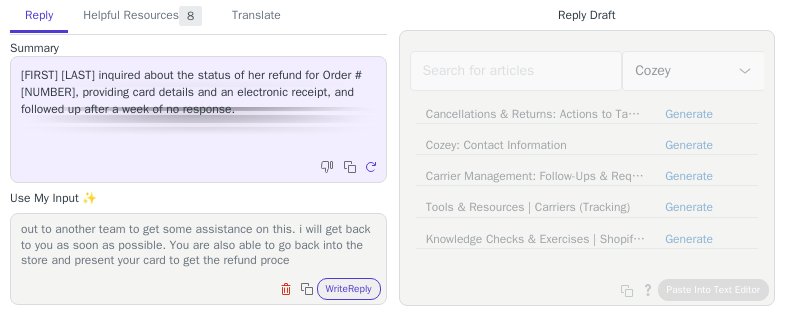 scroll, scrollTop: 63, scrollLeft: 0, axis: vertical 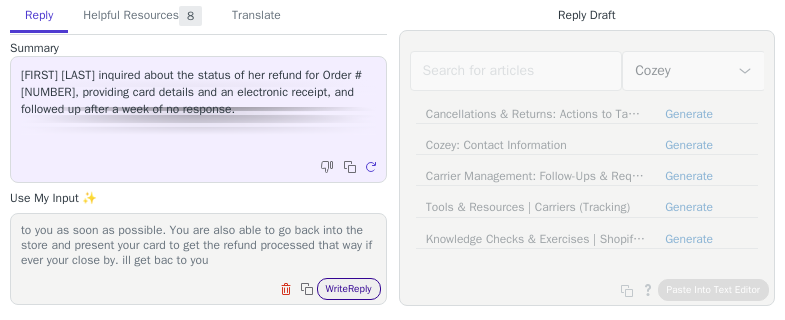 type on "write to the client to advise since this was paid for in store, we need to go through a different way to process the refund. i'm having trouble locating the transaction on my end, so i've reached out to another team to get some assistance on this. i will get back to you as soon as possible. You are also able to go back into the store and present your card to get the refund processed that way if ever your close by. ill get bac to you" 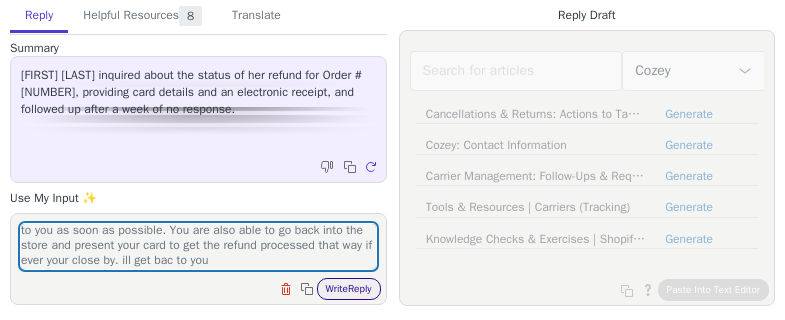 click on "Write  Reply" at bounding box center (349, 289) 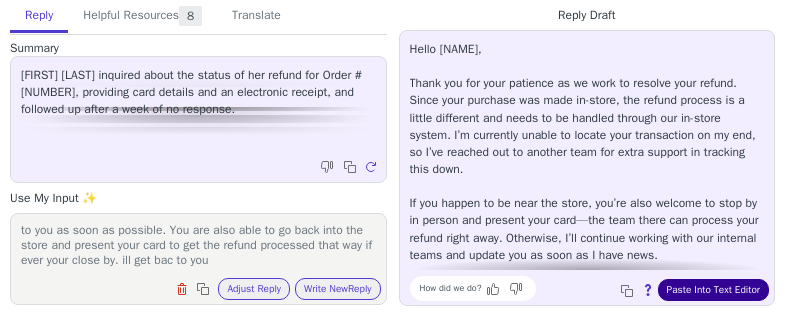 click on "Paste Into Text Editor" at bounding box center (713, 290) 